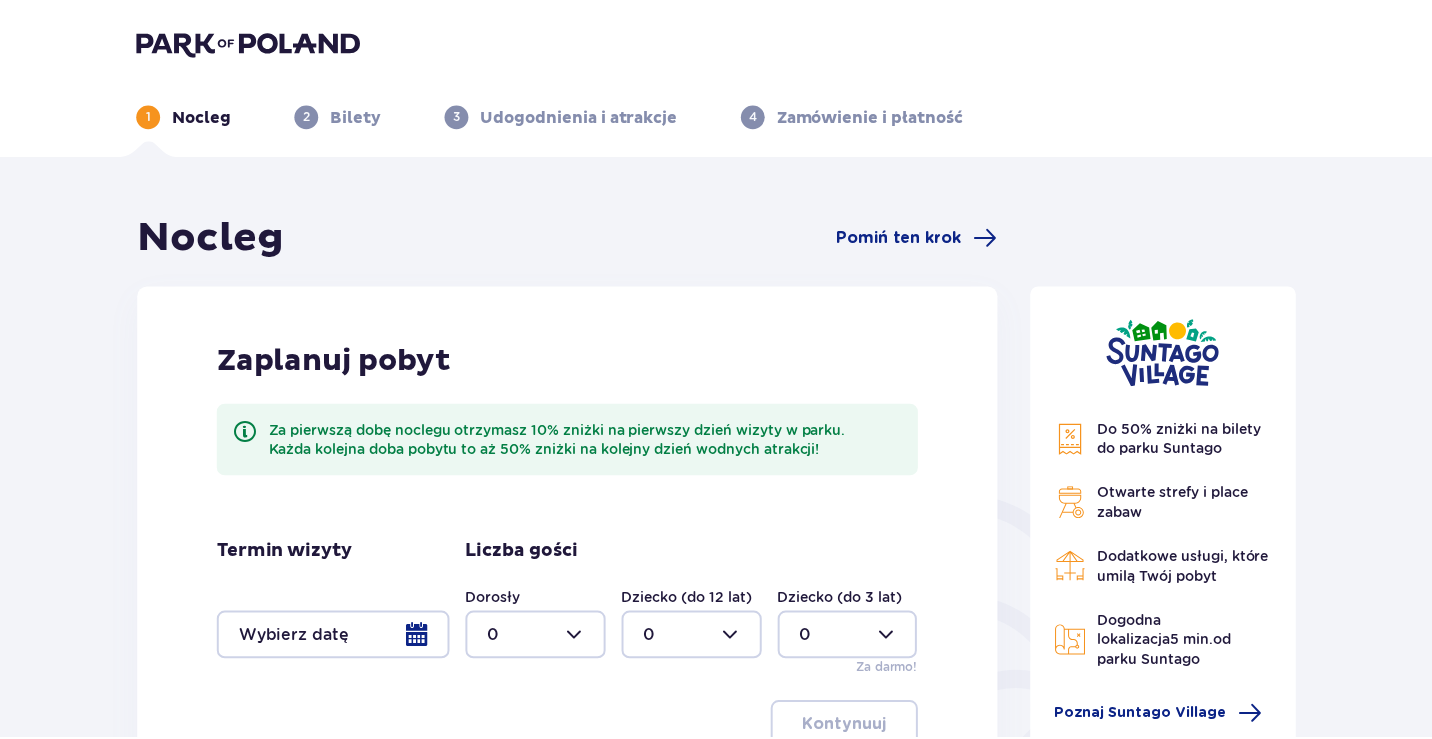 scroll, scrollTop: 0, scrollLeft: 0, axis: both 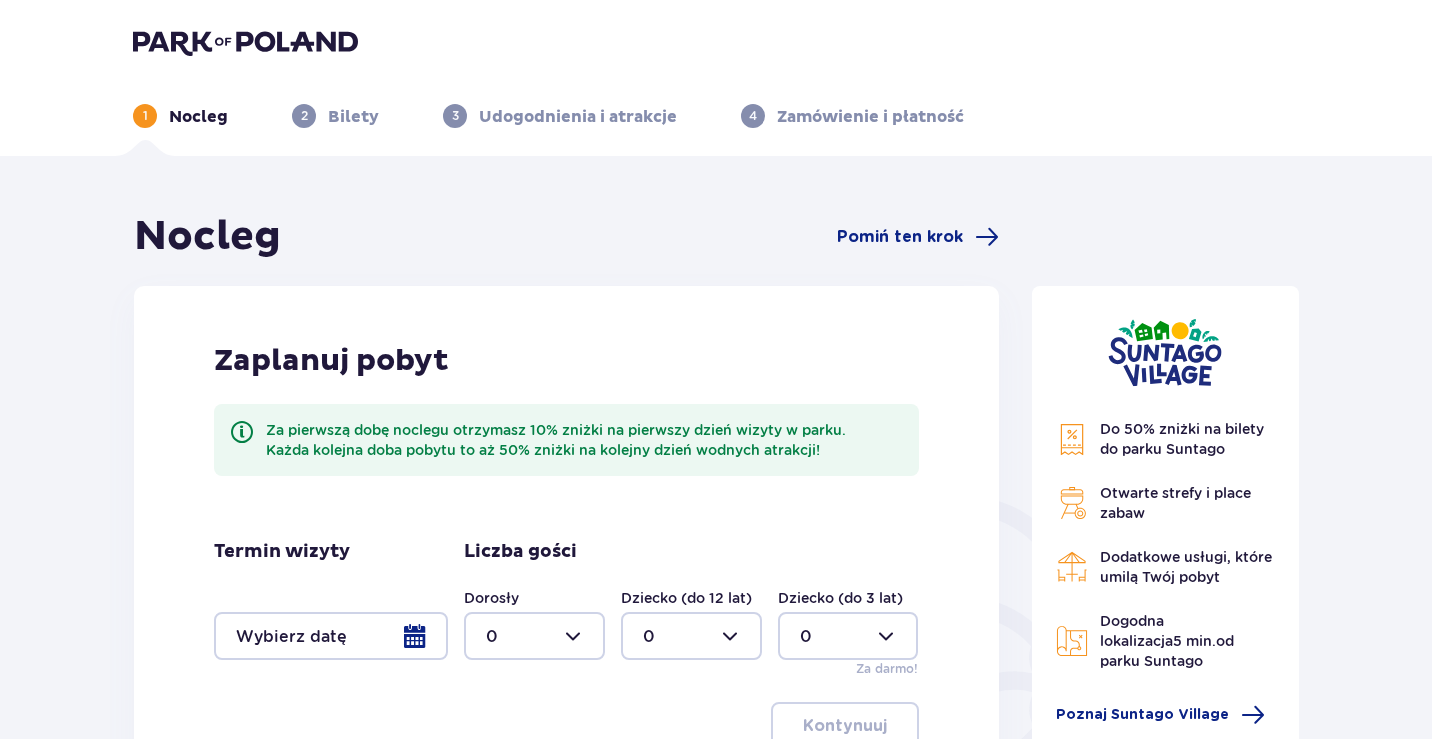 click at bounding box center [331, 636] 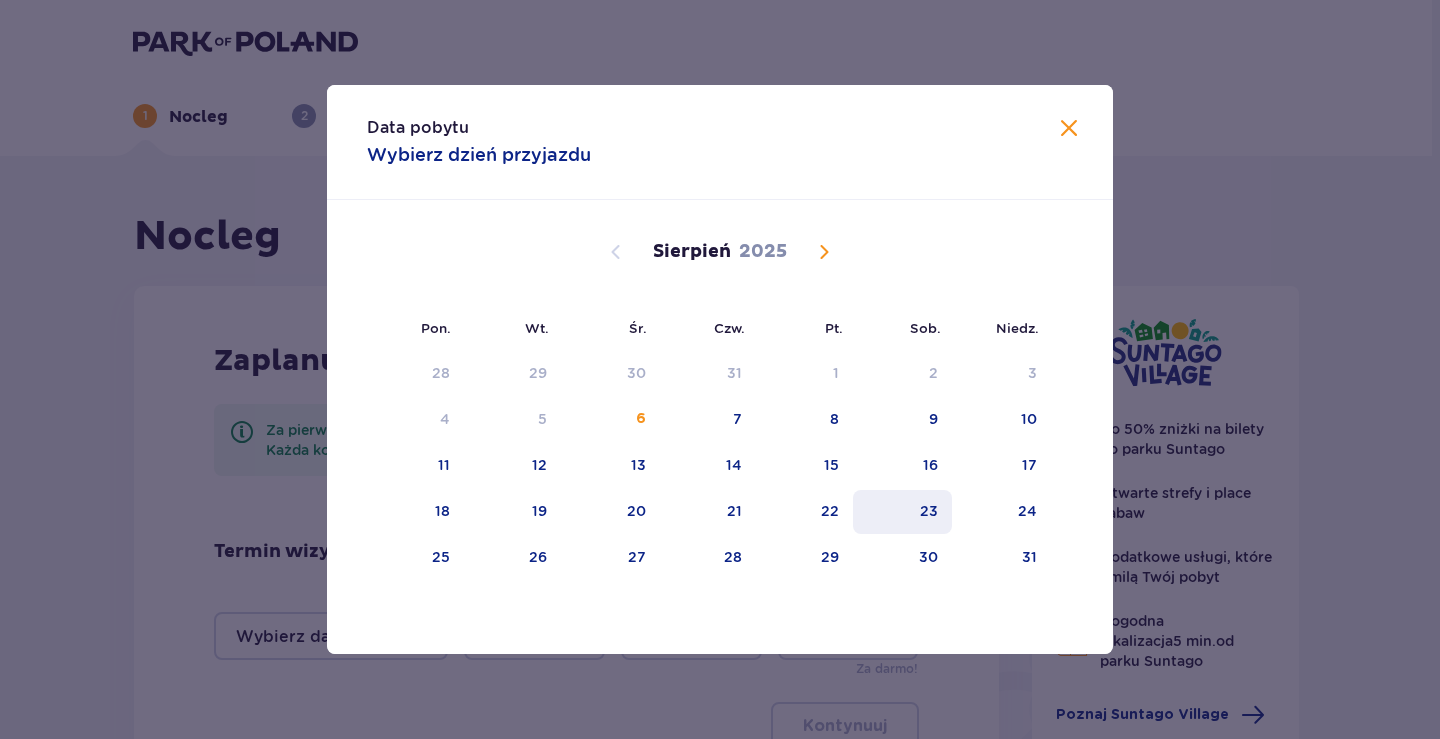 click on "23" at bounding box center (929, 511) 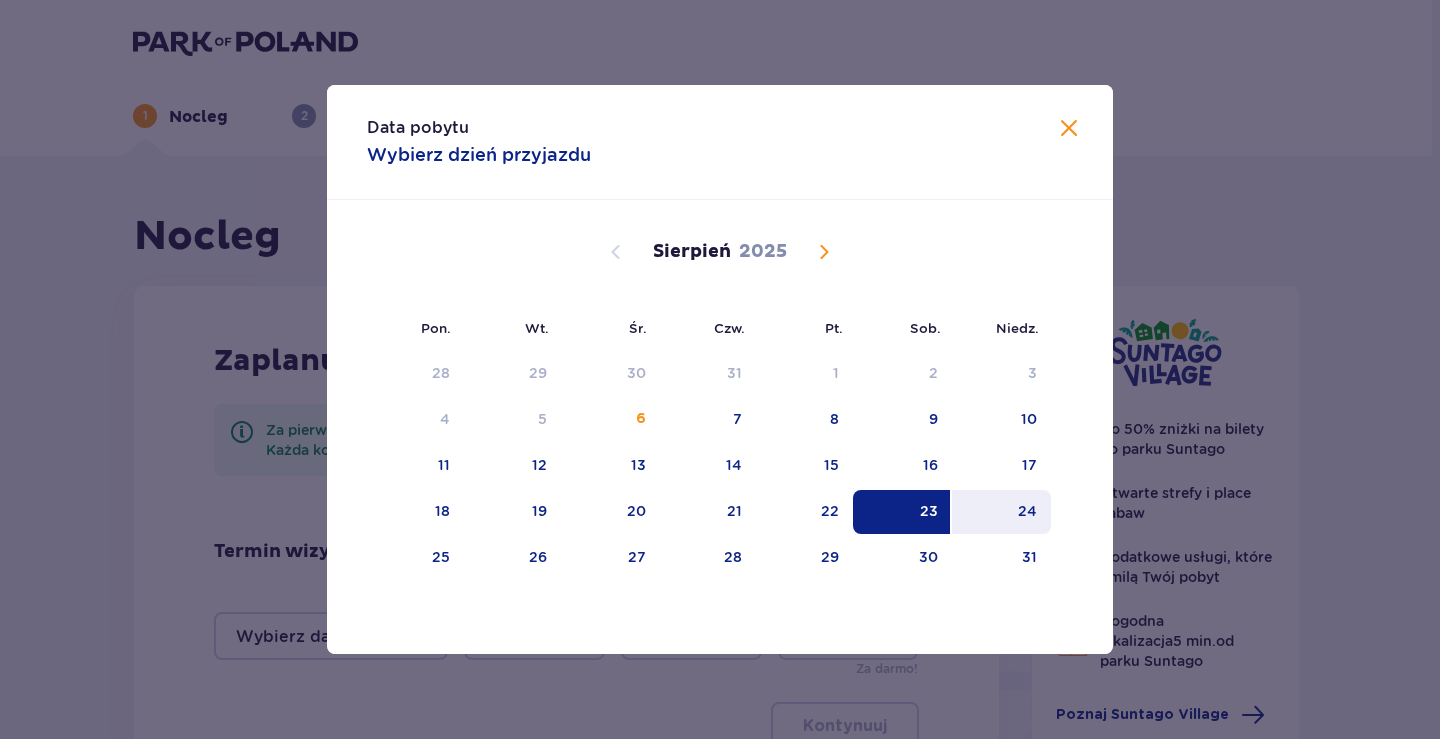click on "24" at bounding box center [1001, 512] 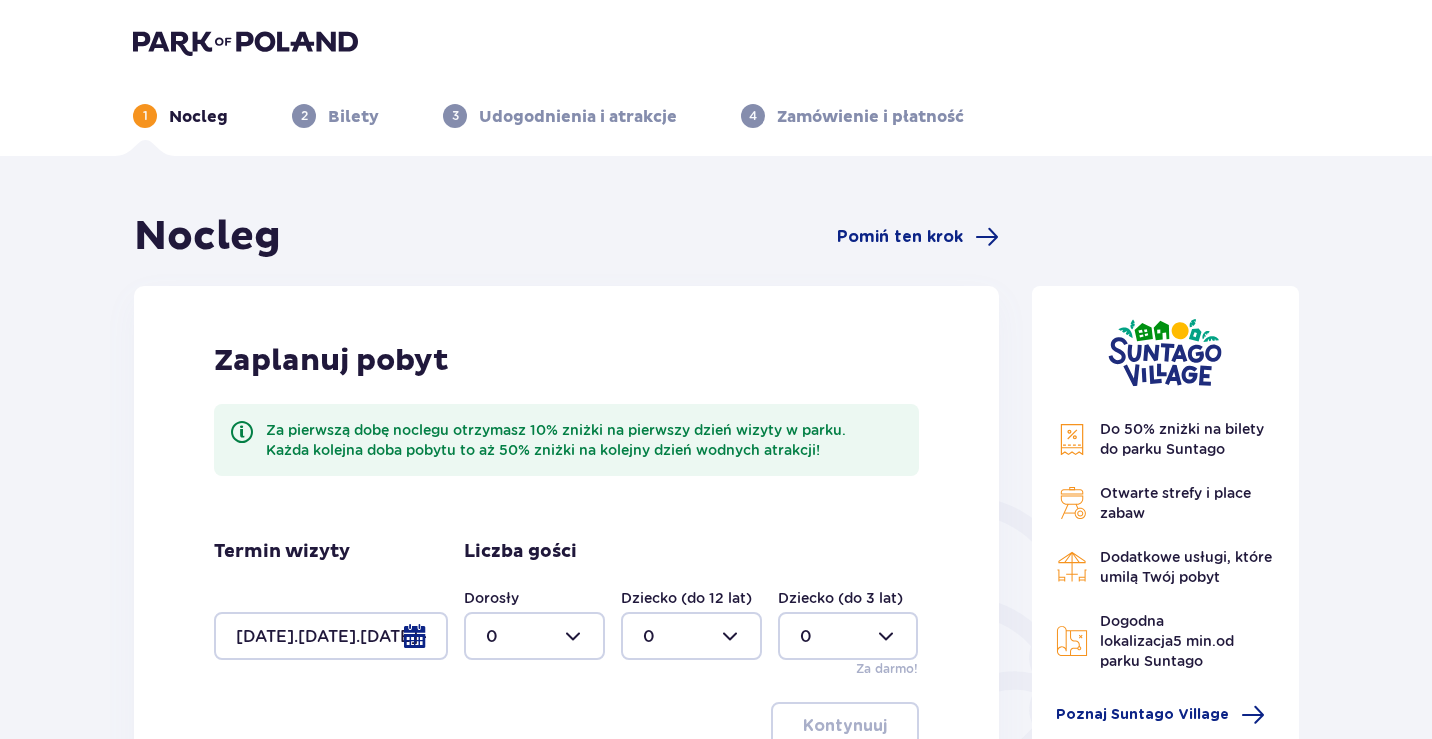 click at bounding box center (534, 636) 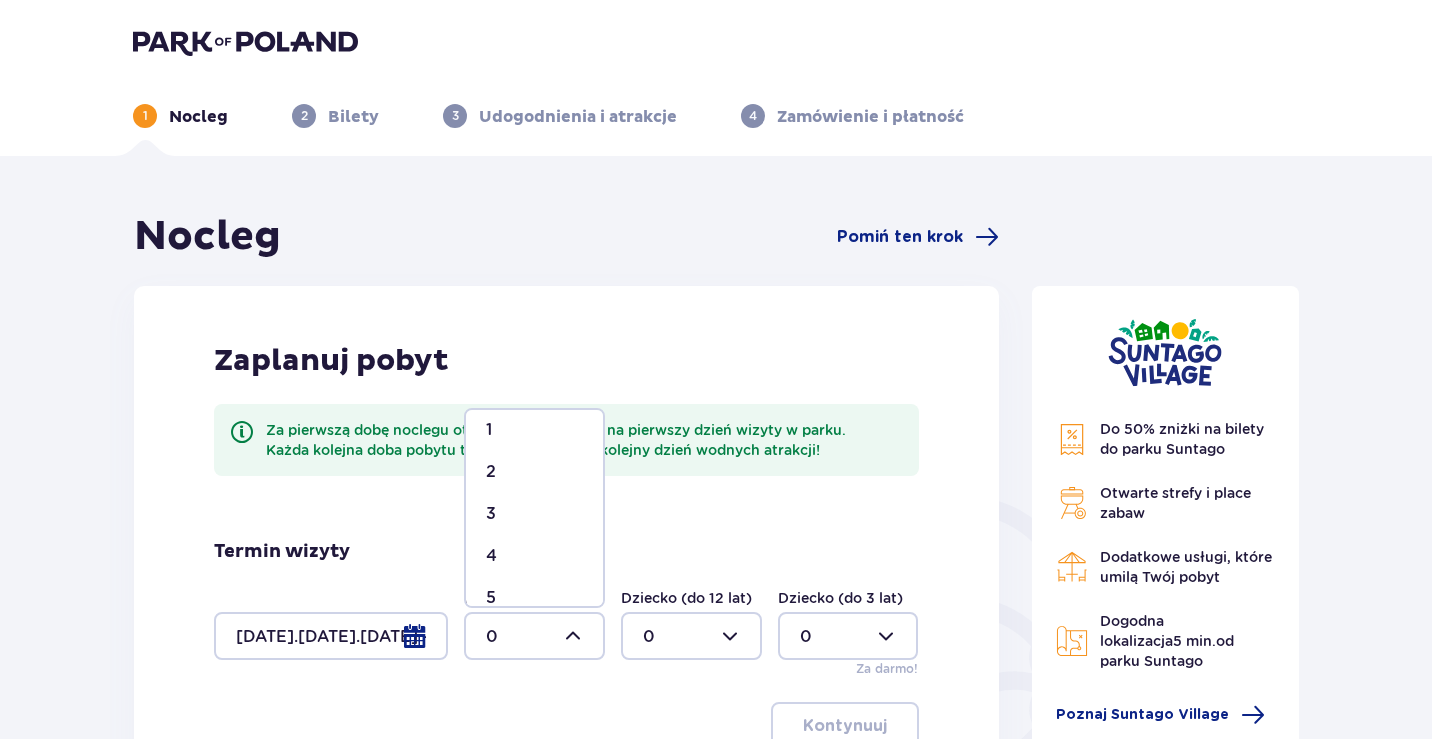 scroll, scrollTop: 100, scrollLeft: 0, axis: vertical 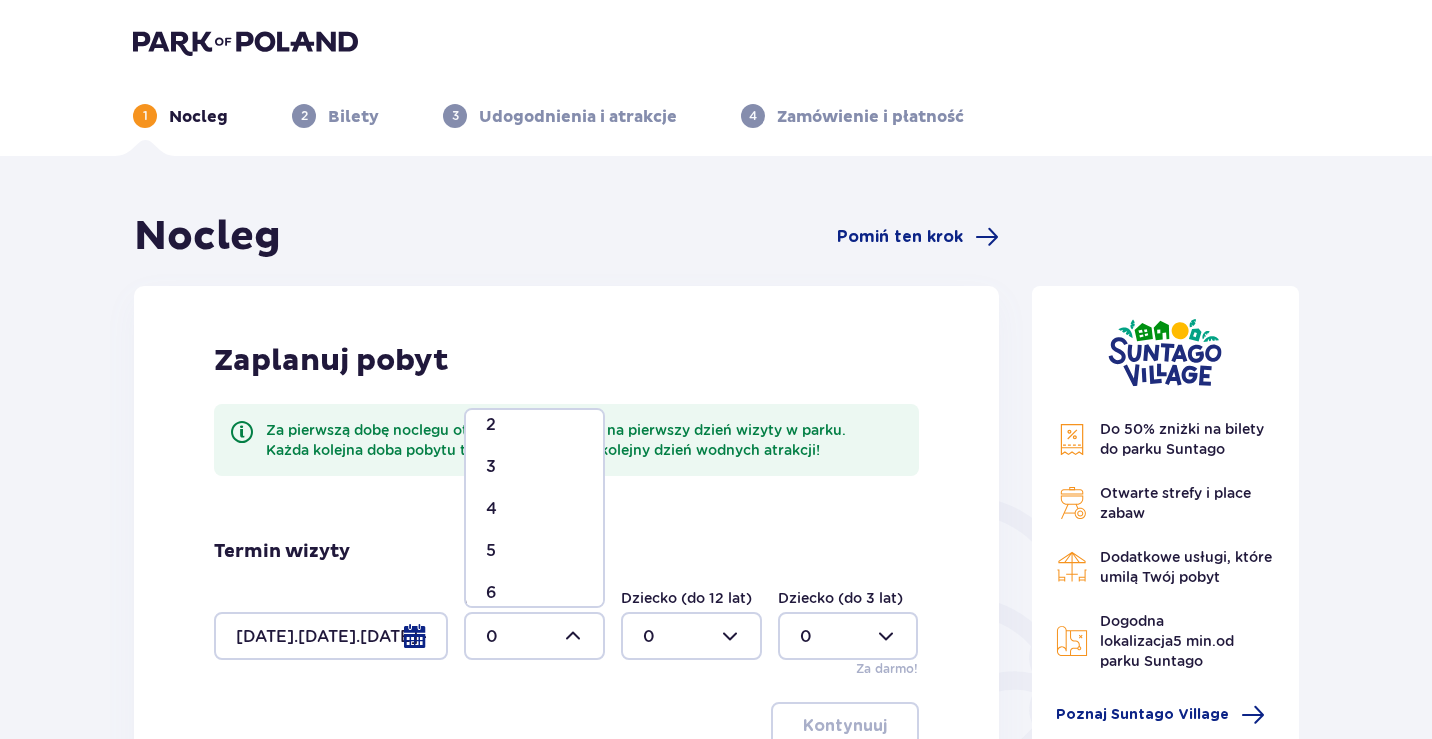 click on "4" at bounding box center [534, 509] 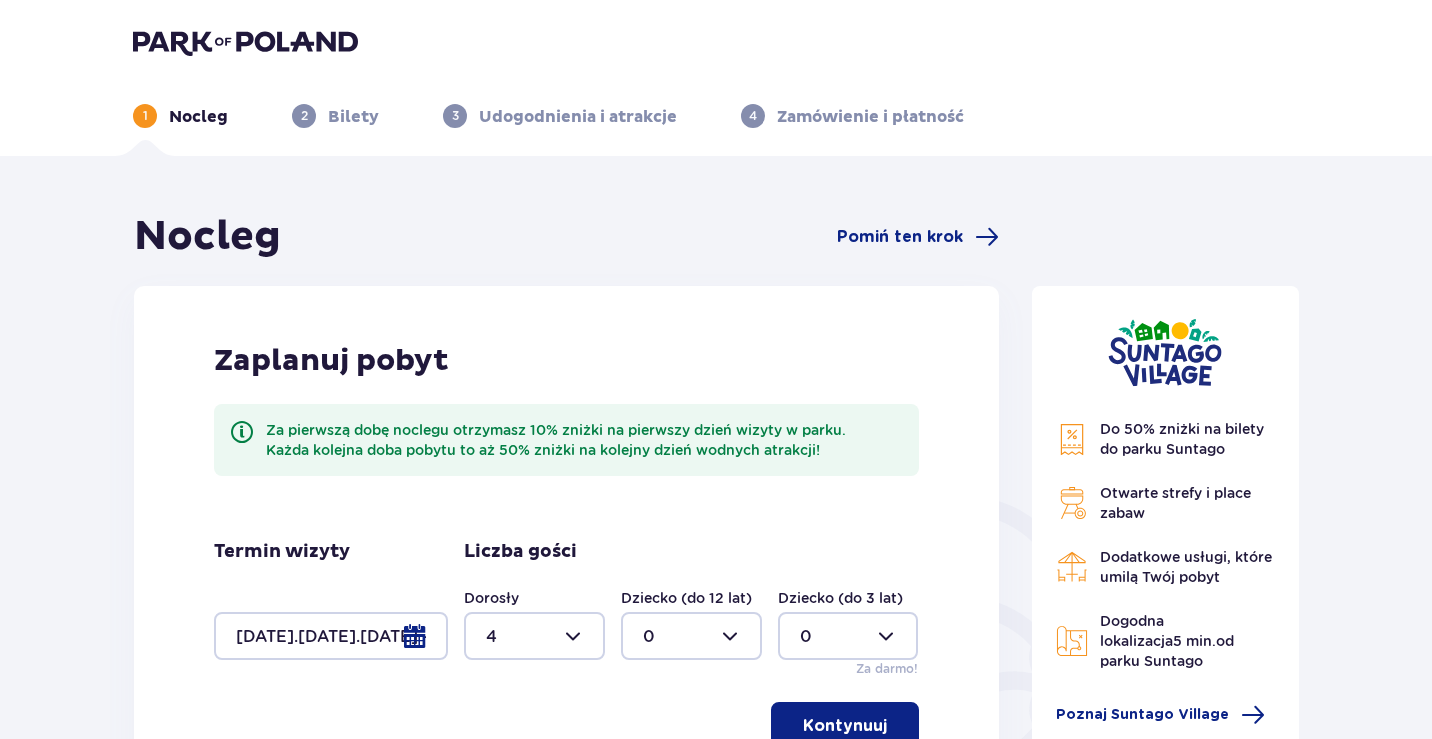click at bounding box center (534, 636) 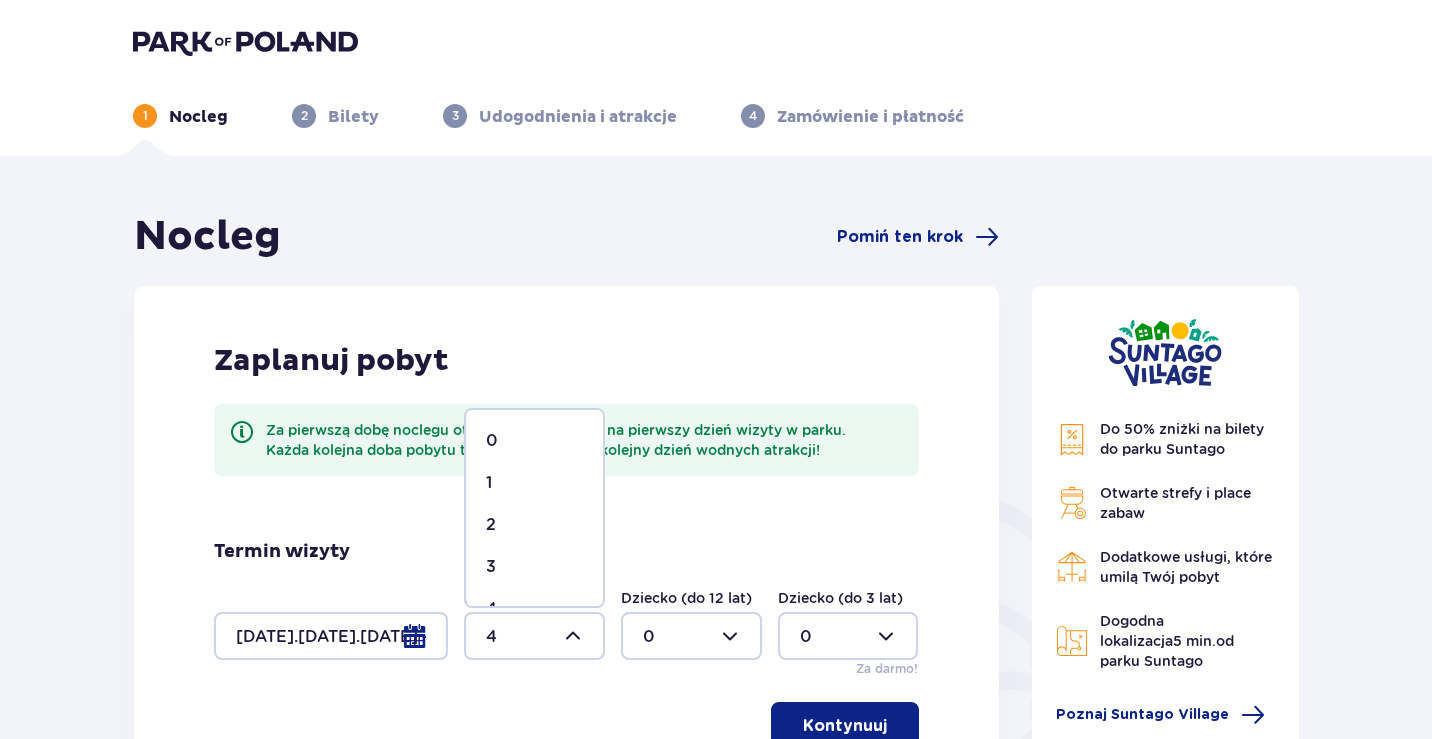 click on "2" at bounding box center (534, 525) 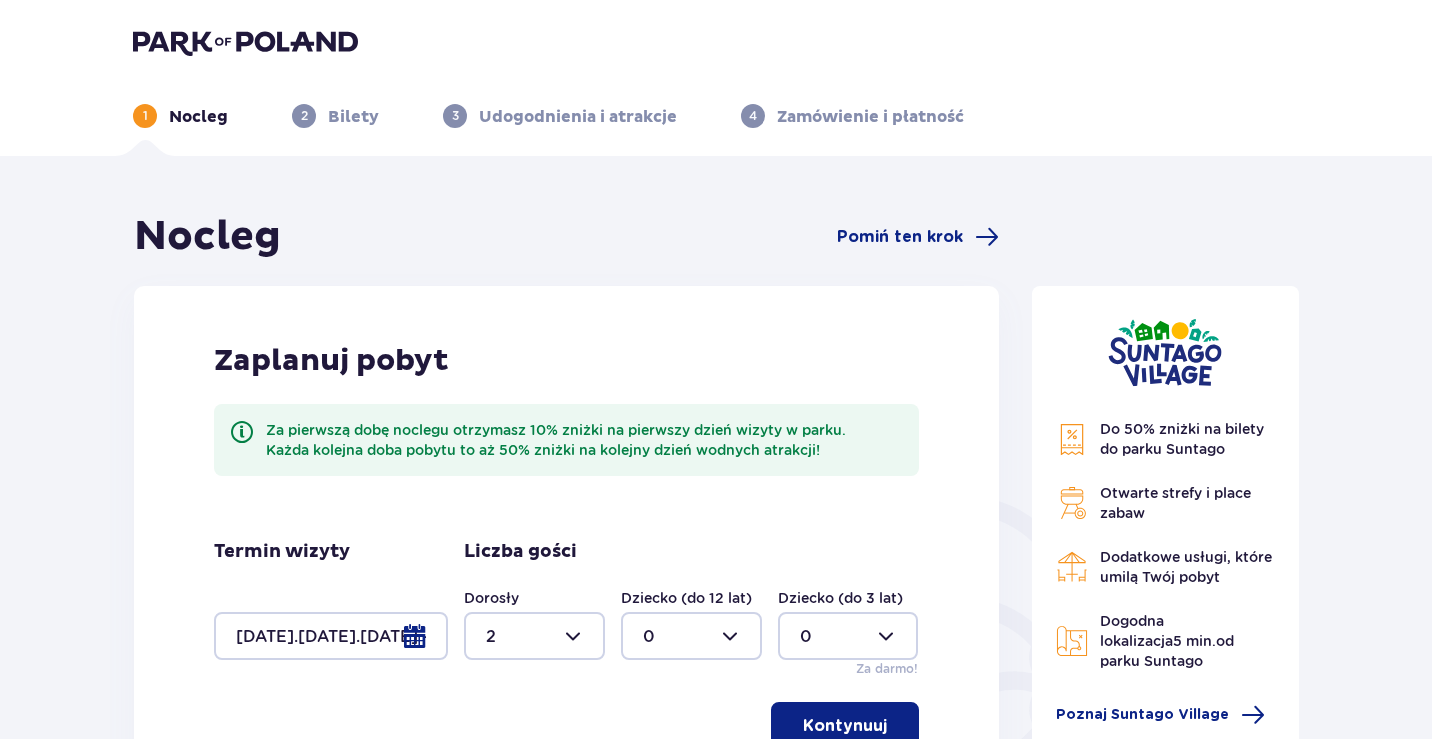 click at bounding box center (848, 636) 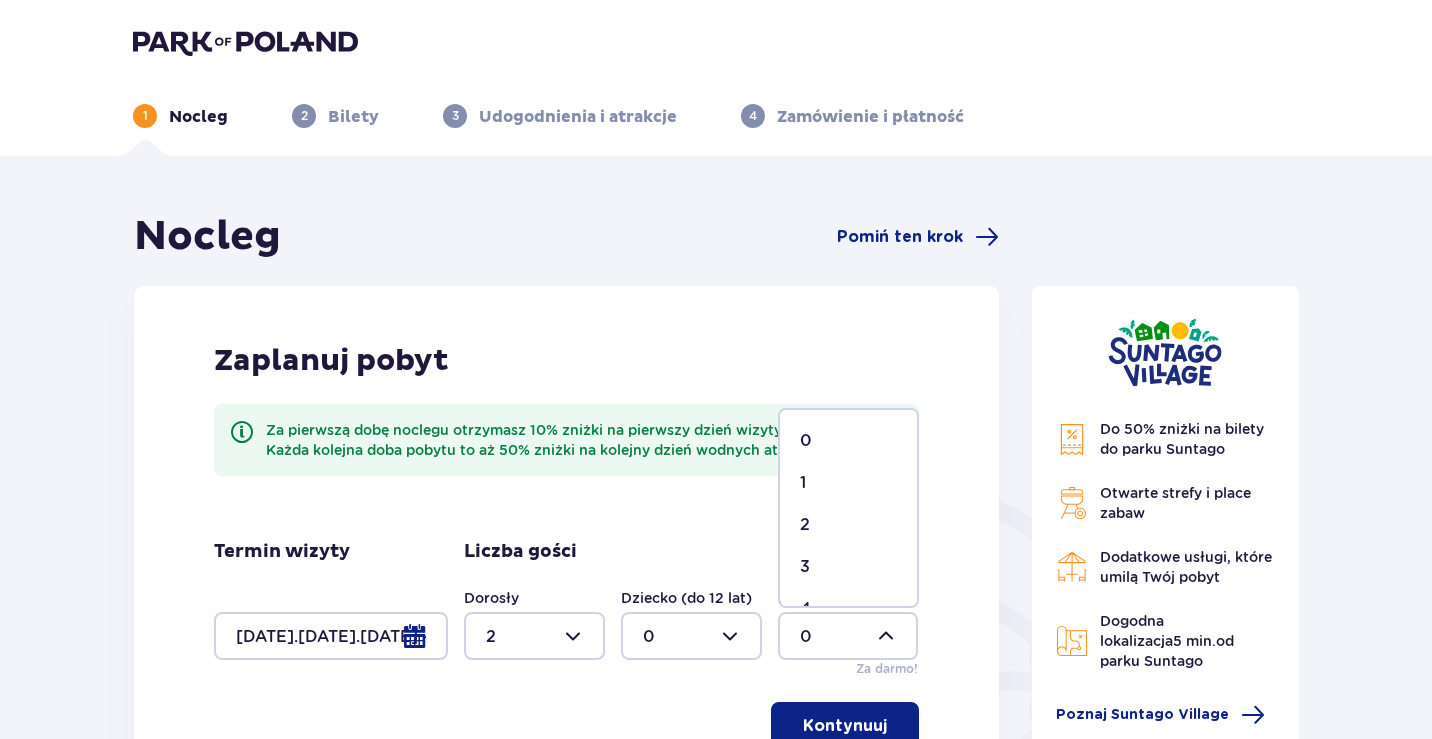 click on "1" at bounding box center (803, 483) 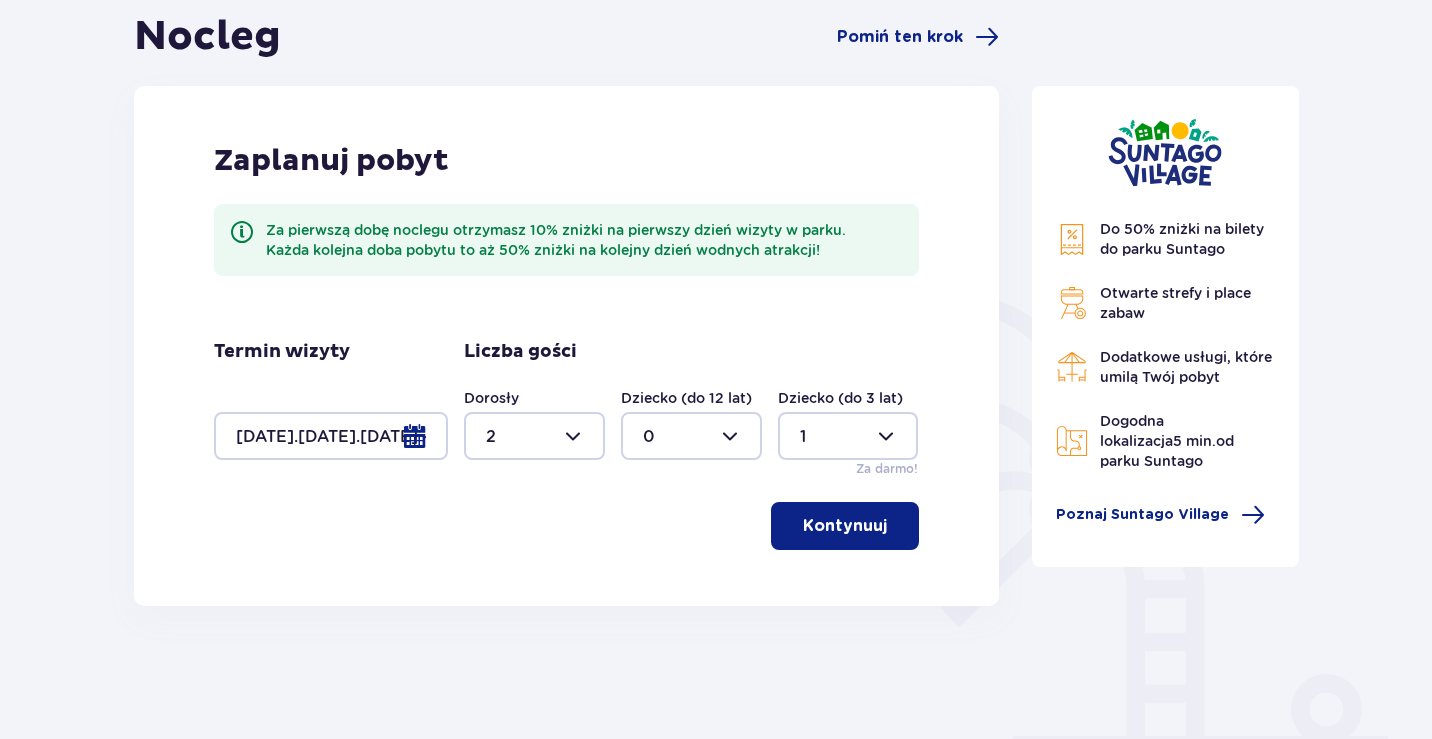 click on "Kontynuuj" at bounding box center [845, 526] 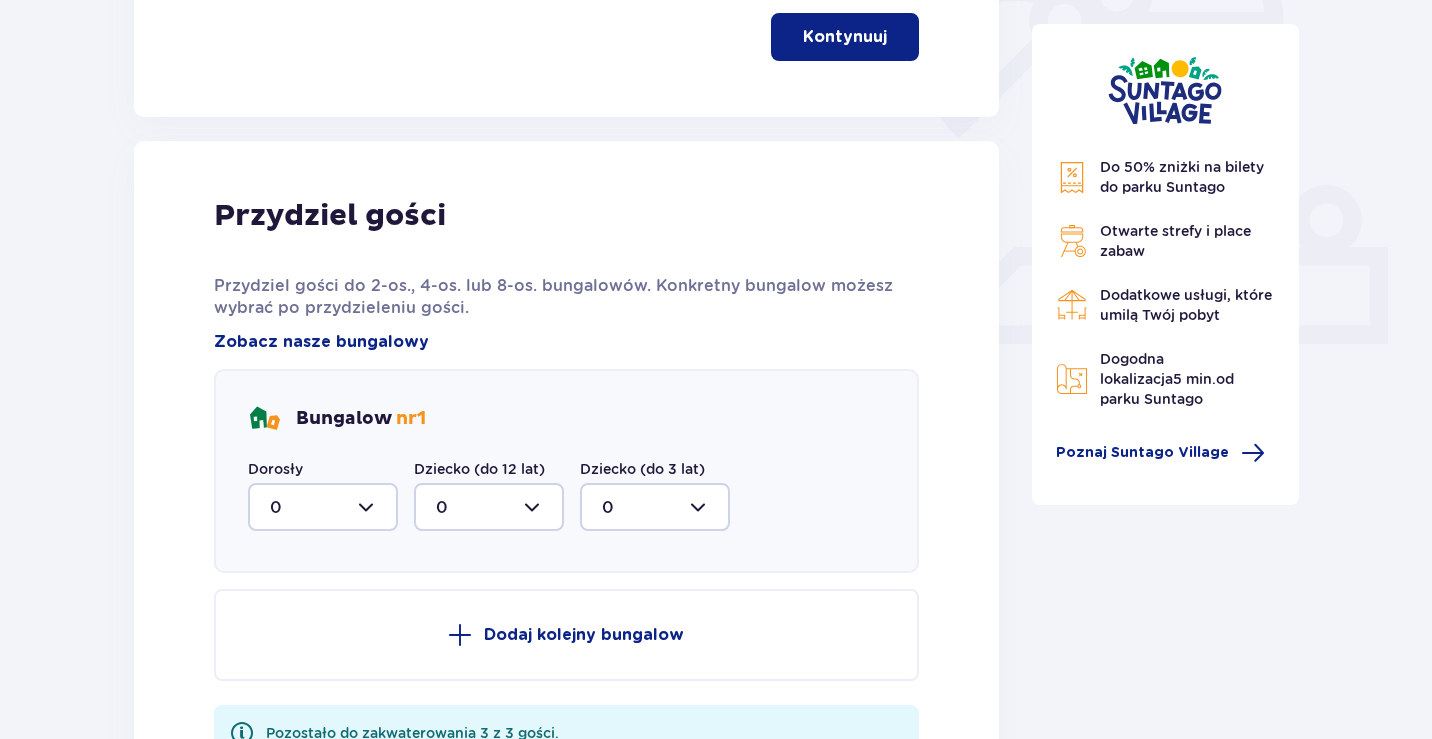 scroll, scrollTop: 506, scrollLeft: 0, axis: vertical 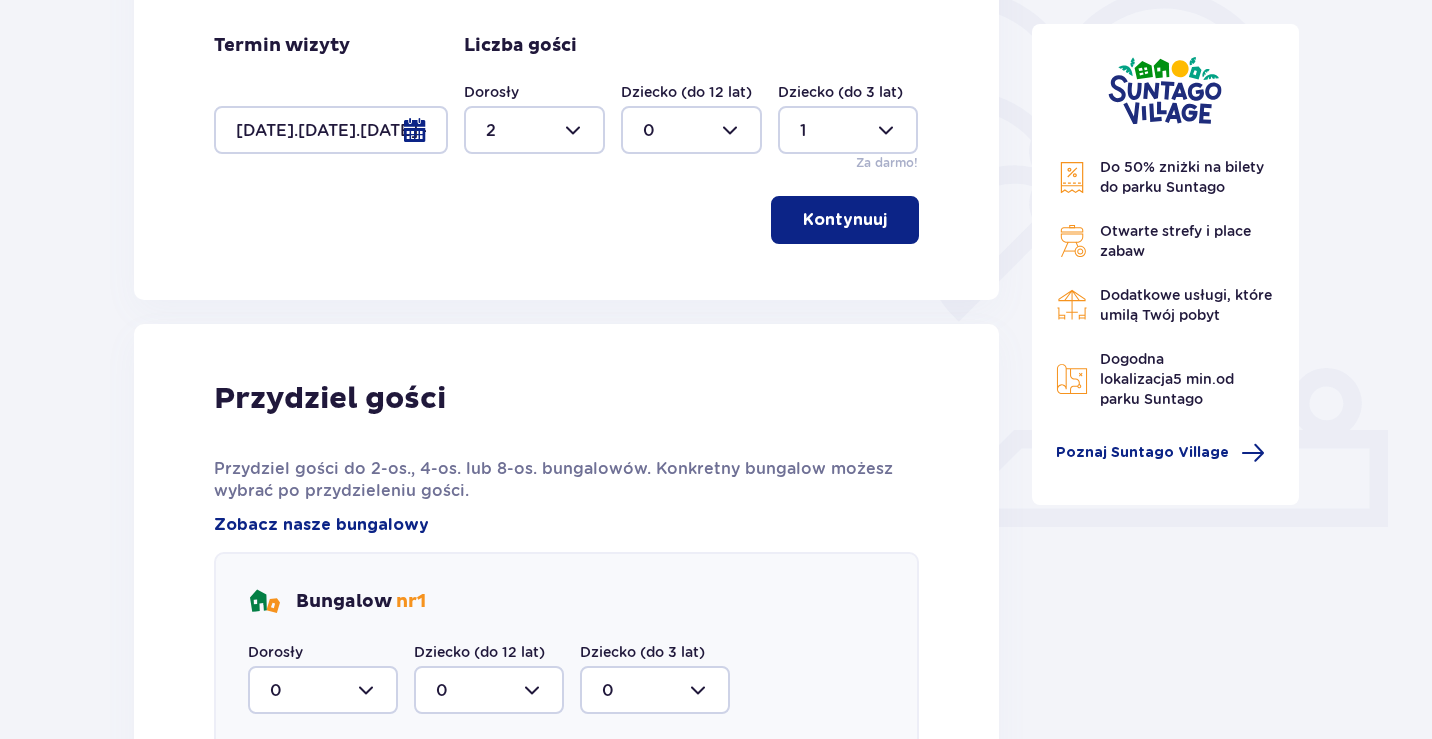 click on "Kontynuuj" at bounding box center (845, 220) 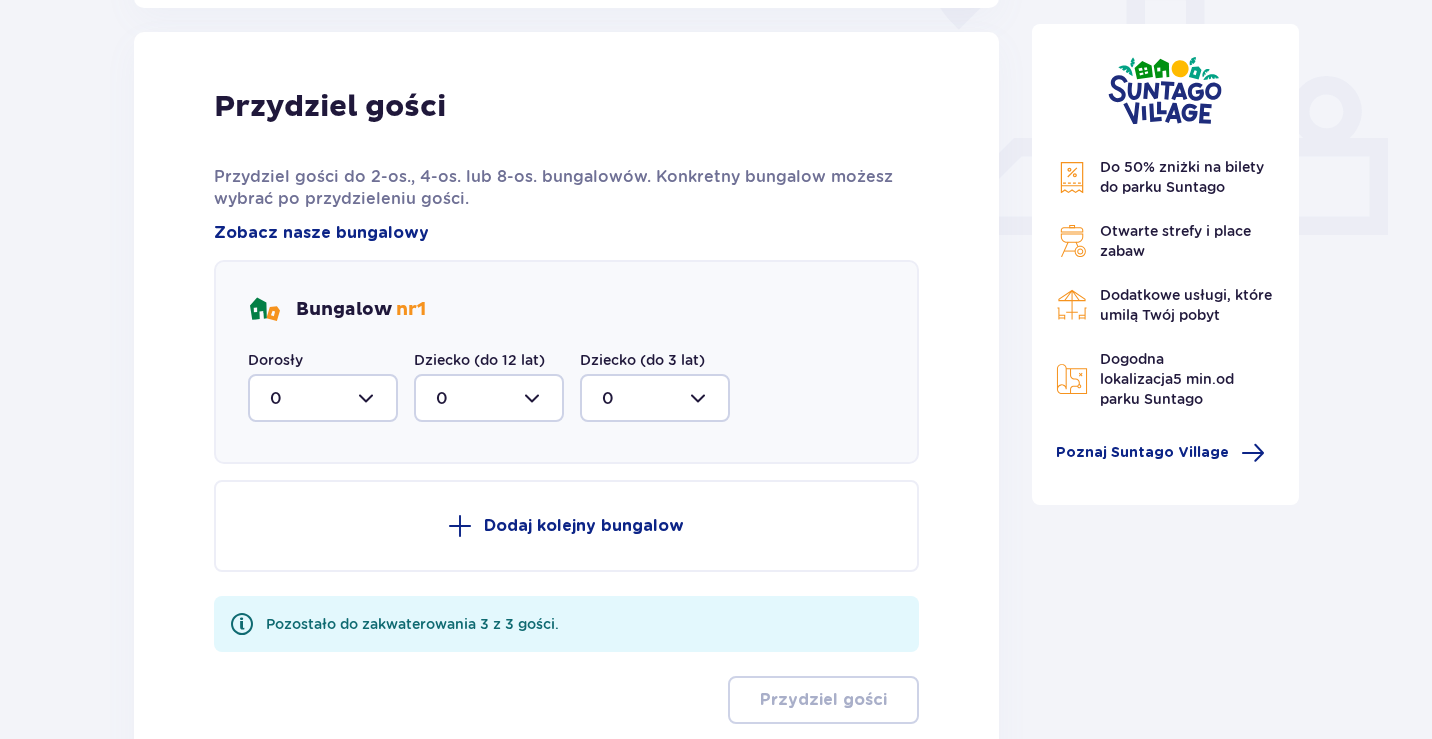 scroll, scrollTop: 806, scrollLeft: 0, axis: vertical 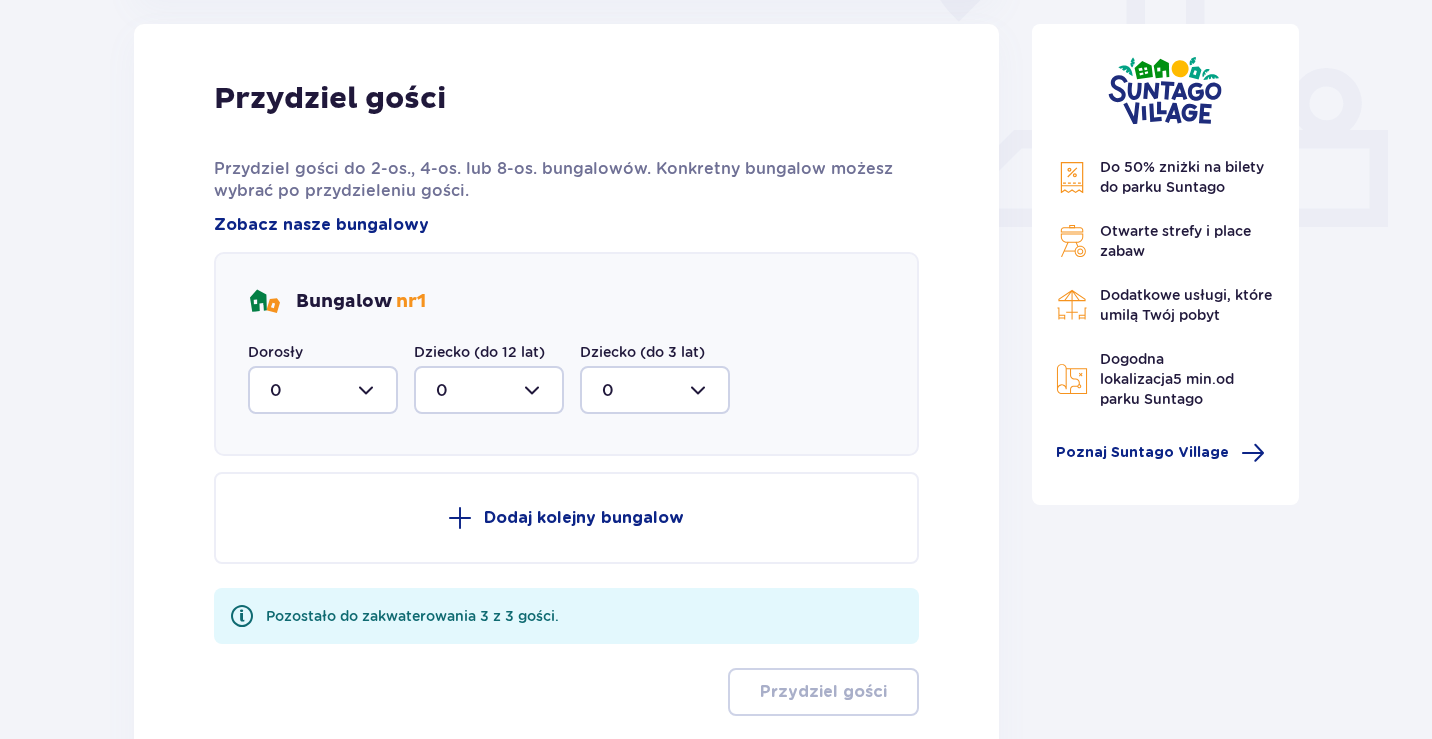 click at bounding box center [323, 390] 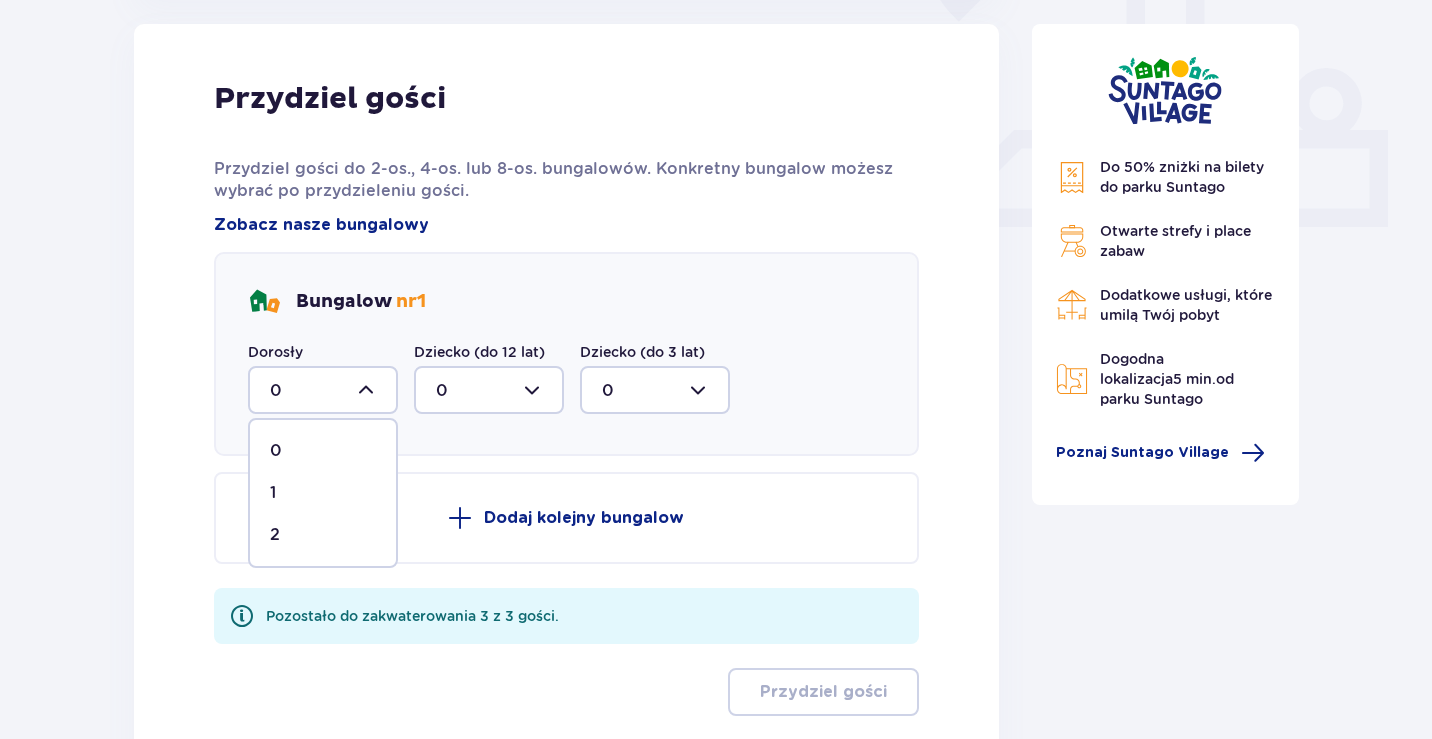 click on "2" at bounding box center [323, 535] 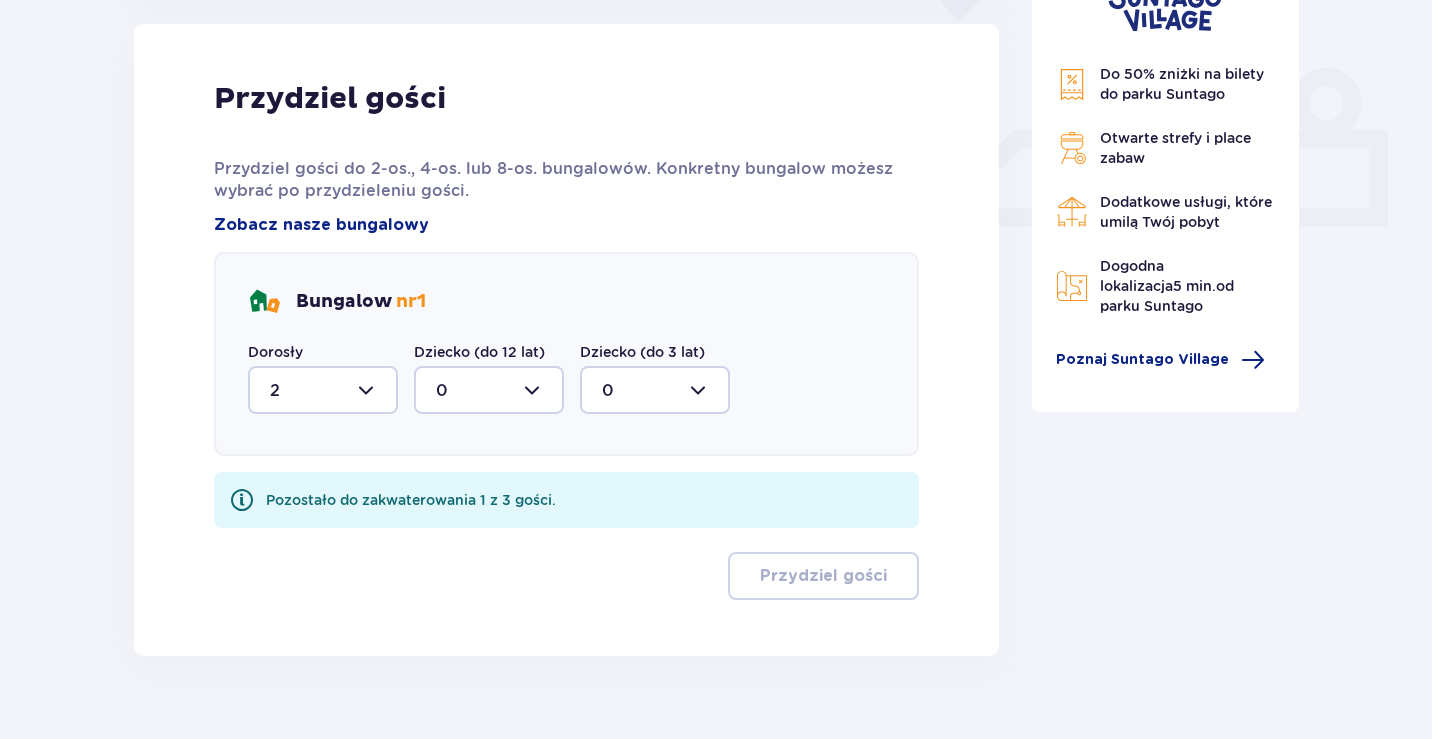 drag, startPoint x: 469, startPoint y: 391, endPoint x: 474, endPoint y: 414, distance: 23.537205 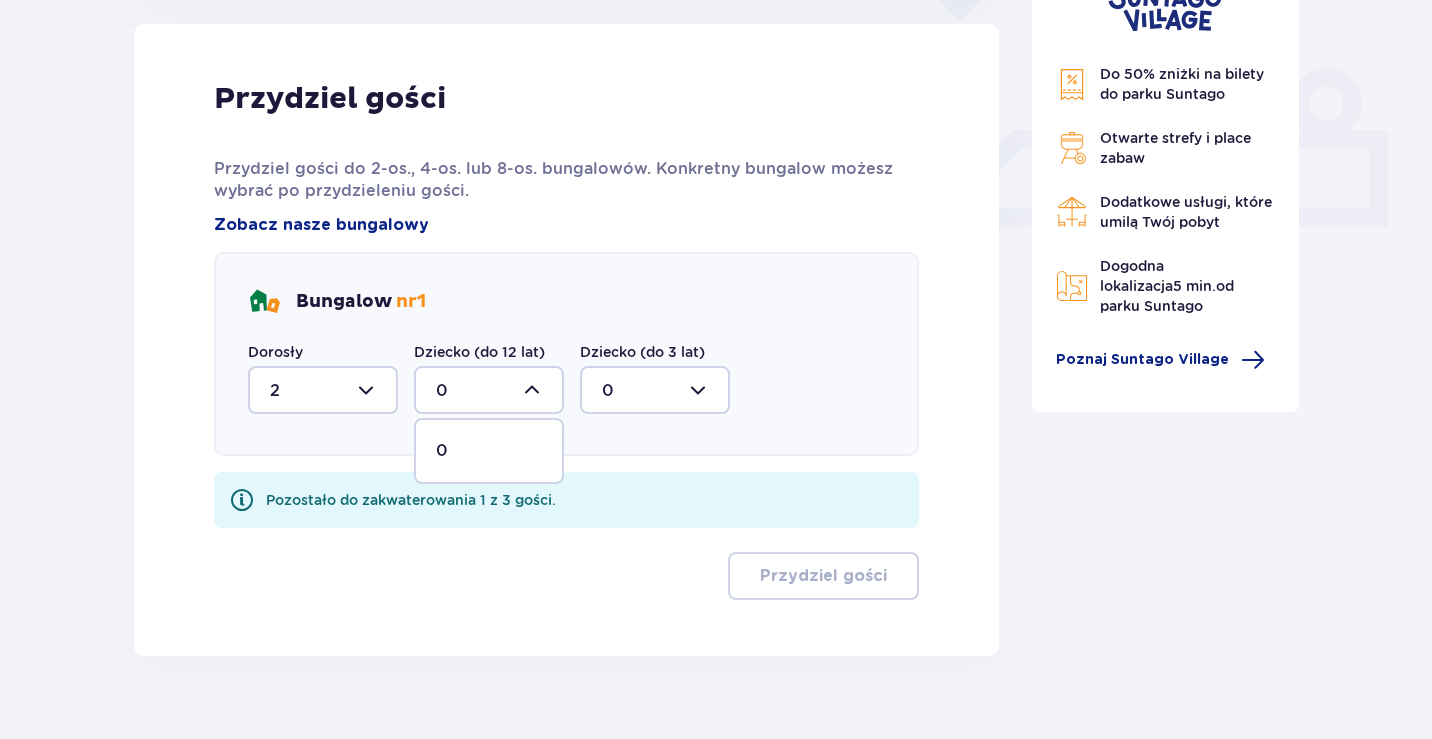 click at bounding box center (489, 390) 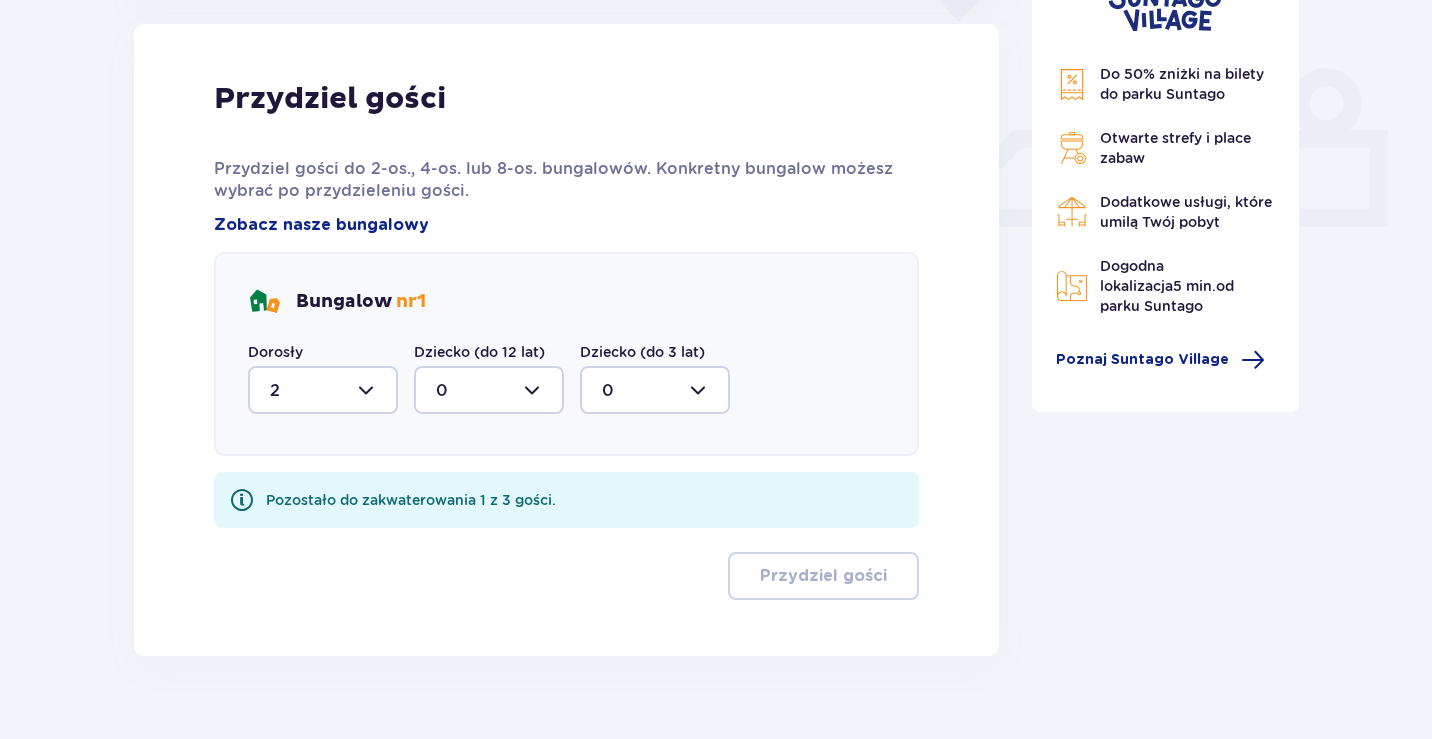 click at bounding box center (655, 390) 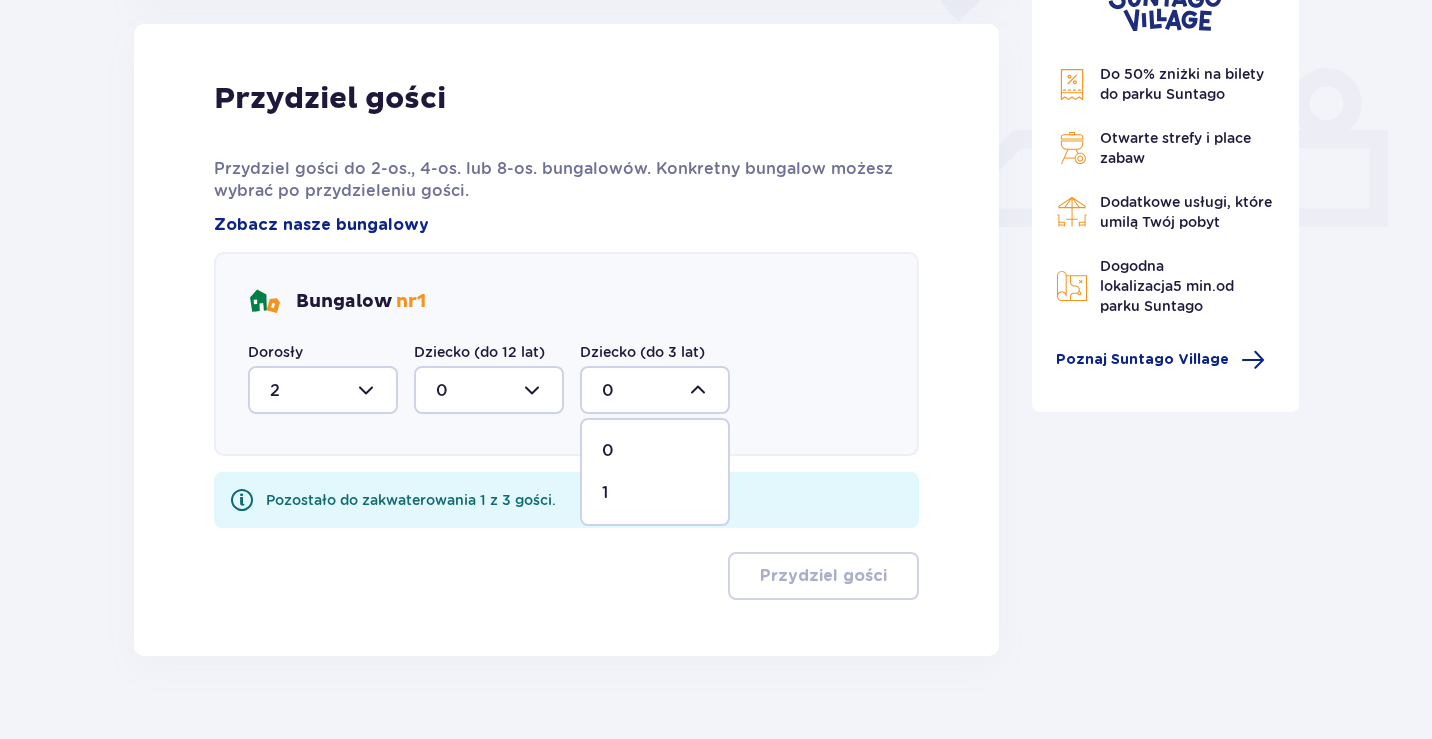 click on "1" at bounding box center (655, 493) 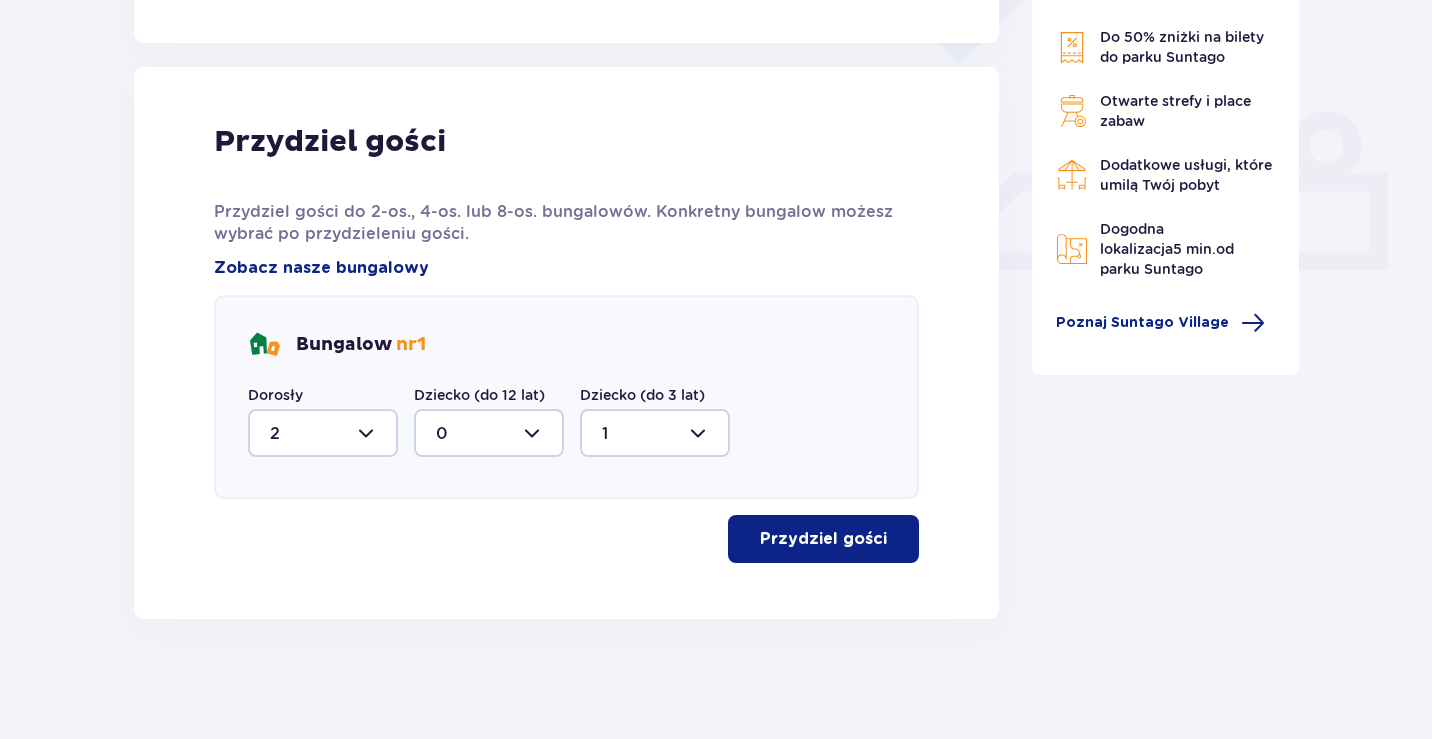 scroll, scrollTop: 763, scrollLeft: 0, axis: vertical 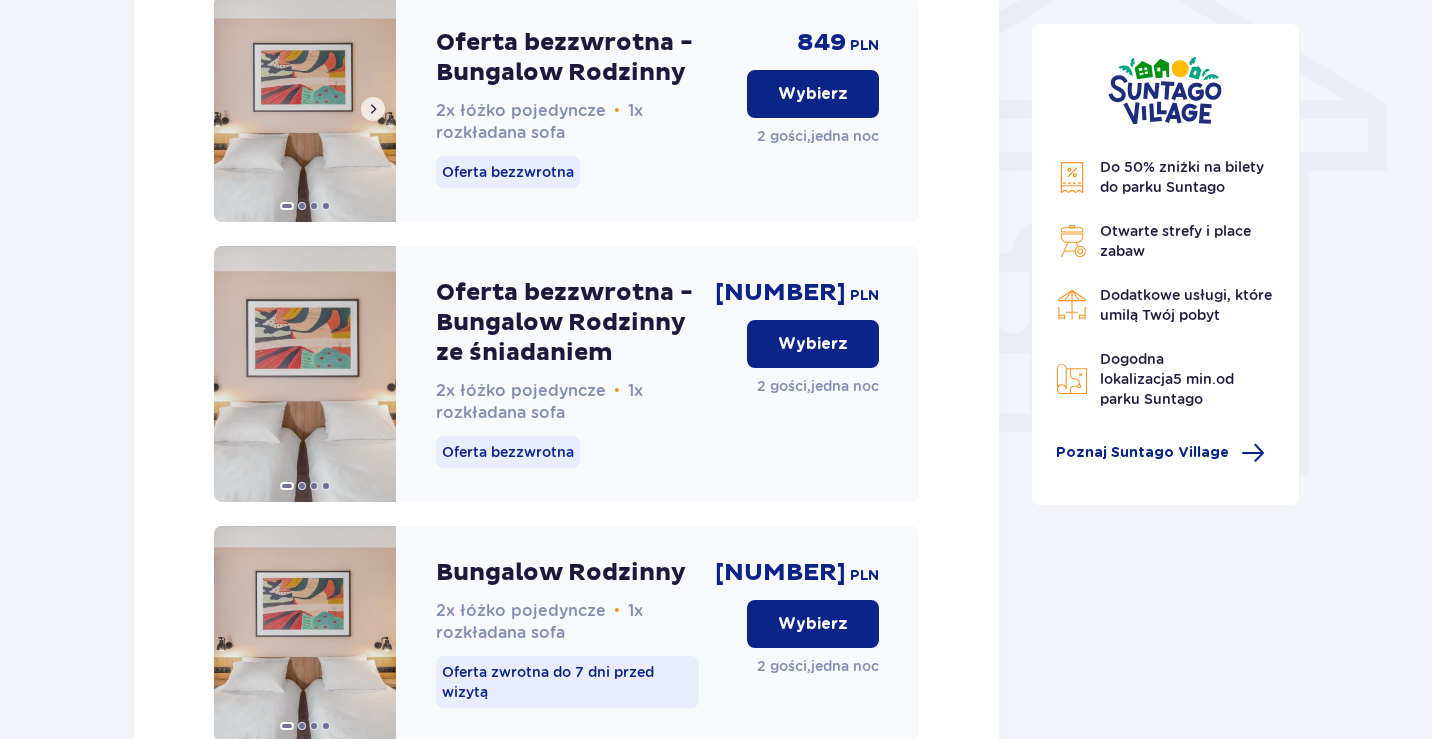 click at bounding box center [373, 109] 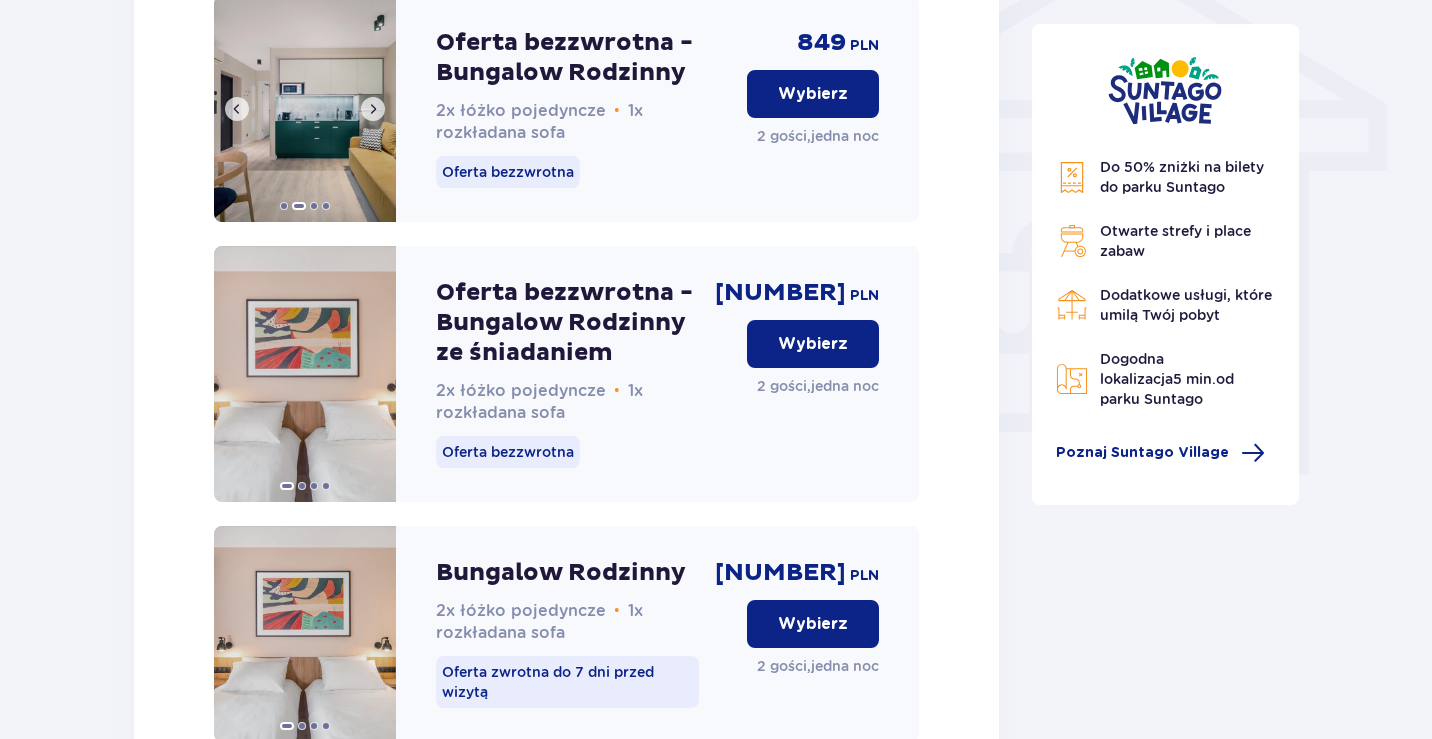 click at bounding box center (373, 109) 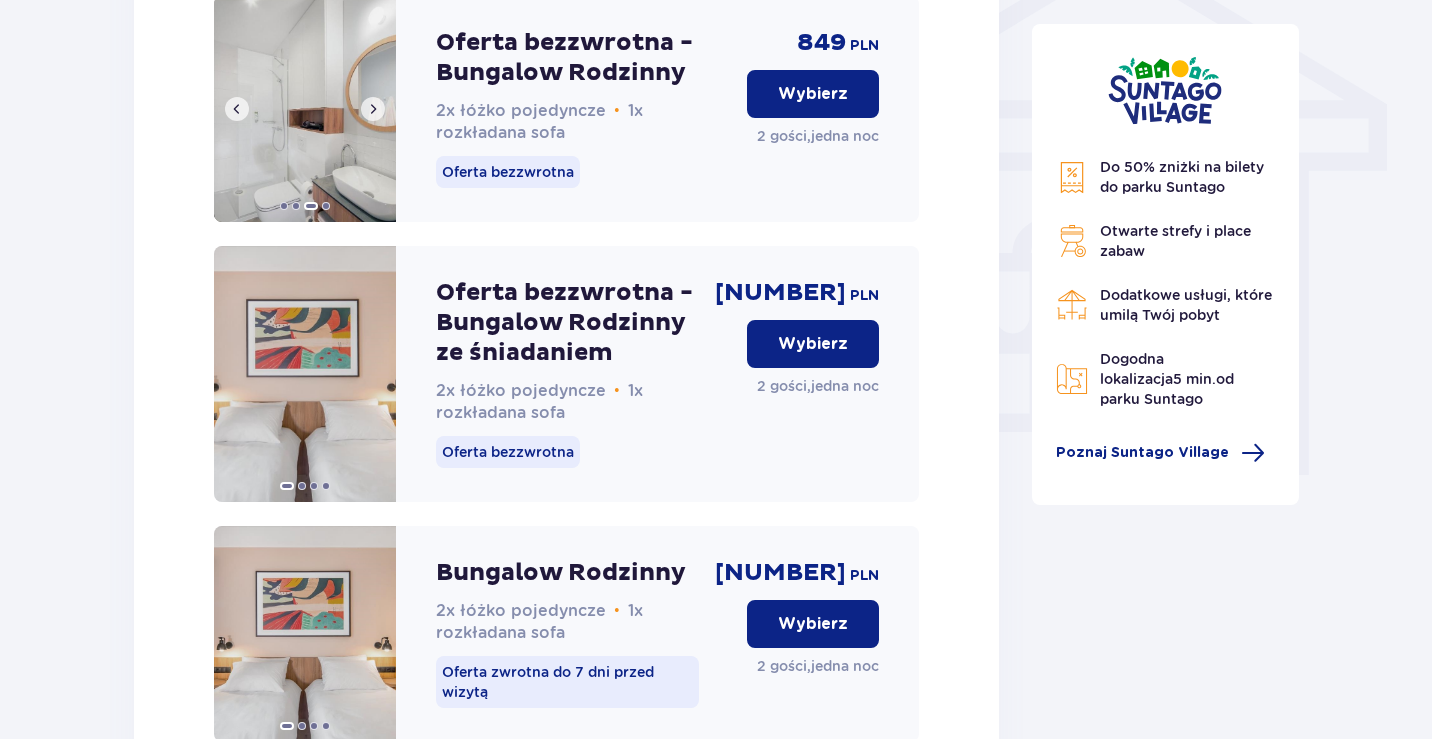 click at bounding box center (373, 109) 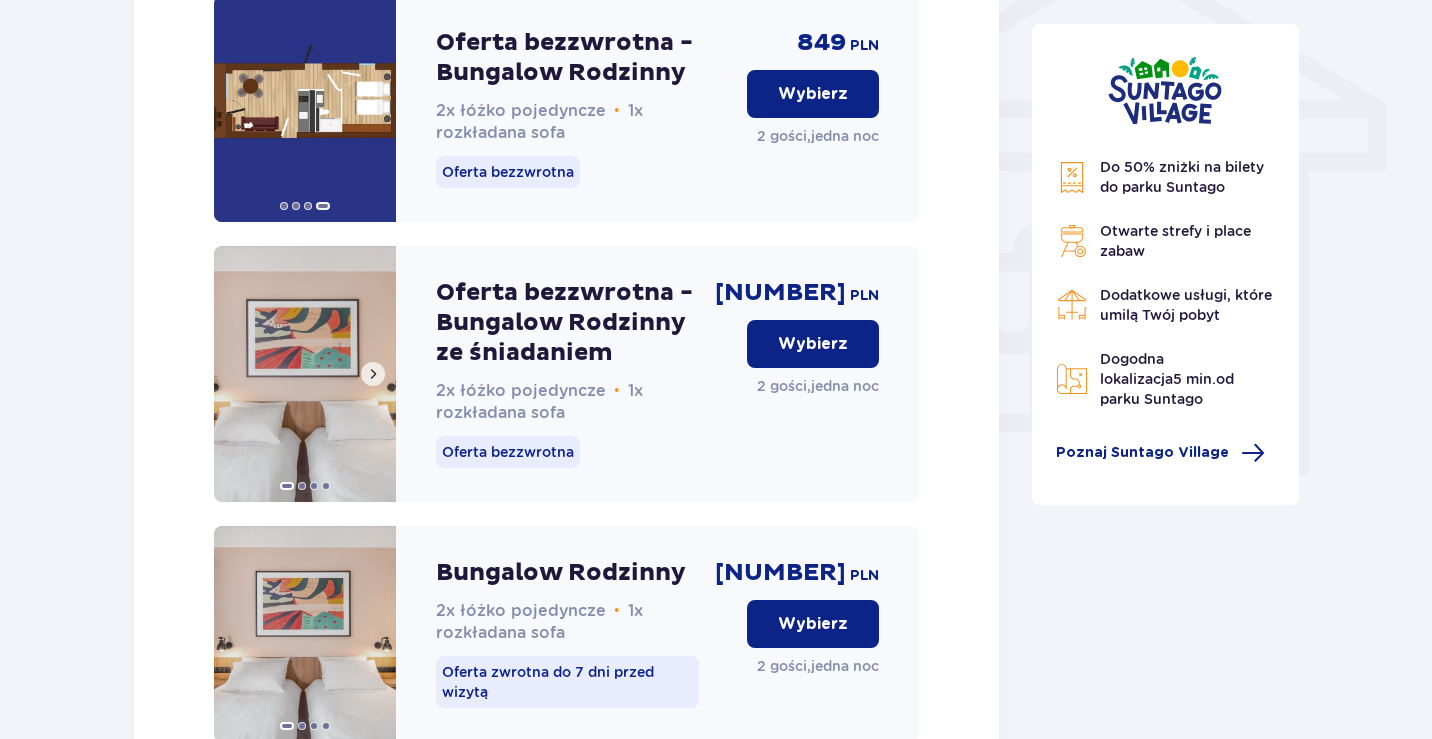 click at bounding box center (373, 374) 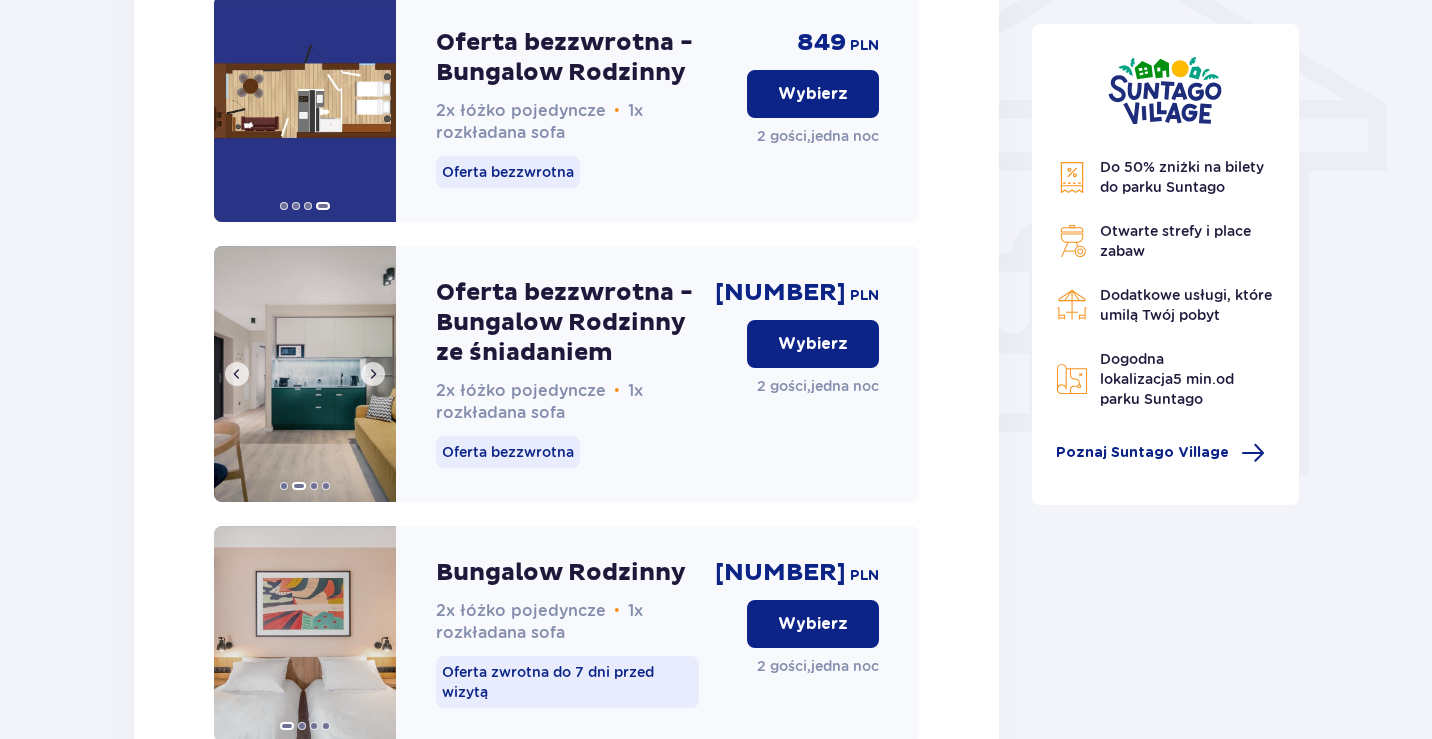 click at bounding box center (373, 374) 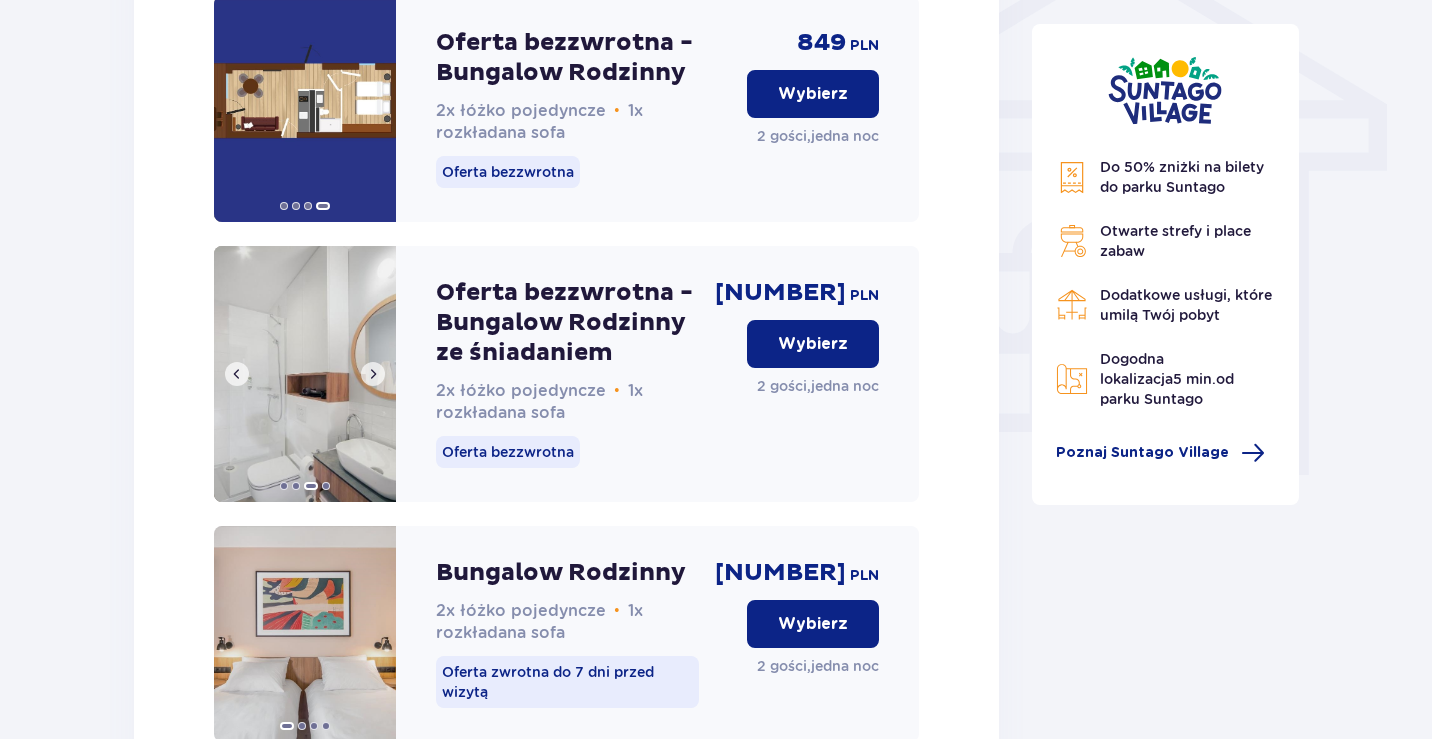 click at bounding box center (373, 374) 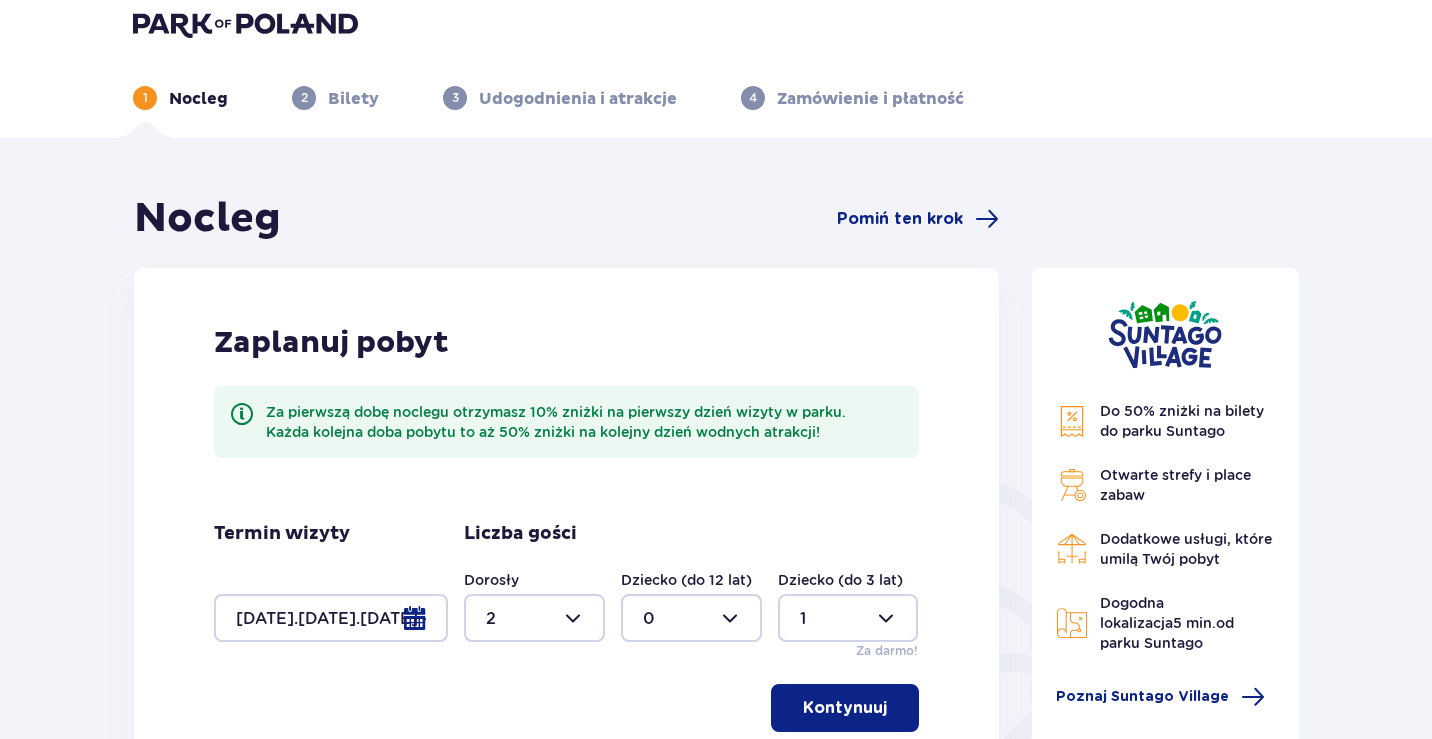 scroll, scrollTop: 0, scrollLeft: 0, axis: both 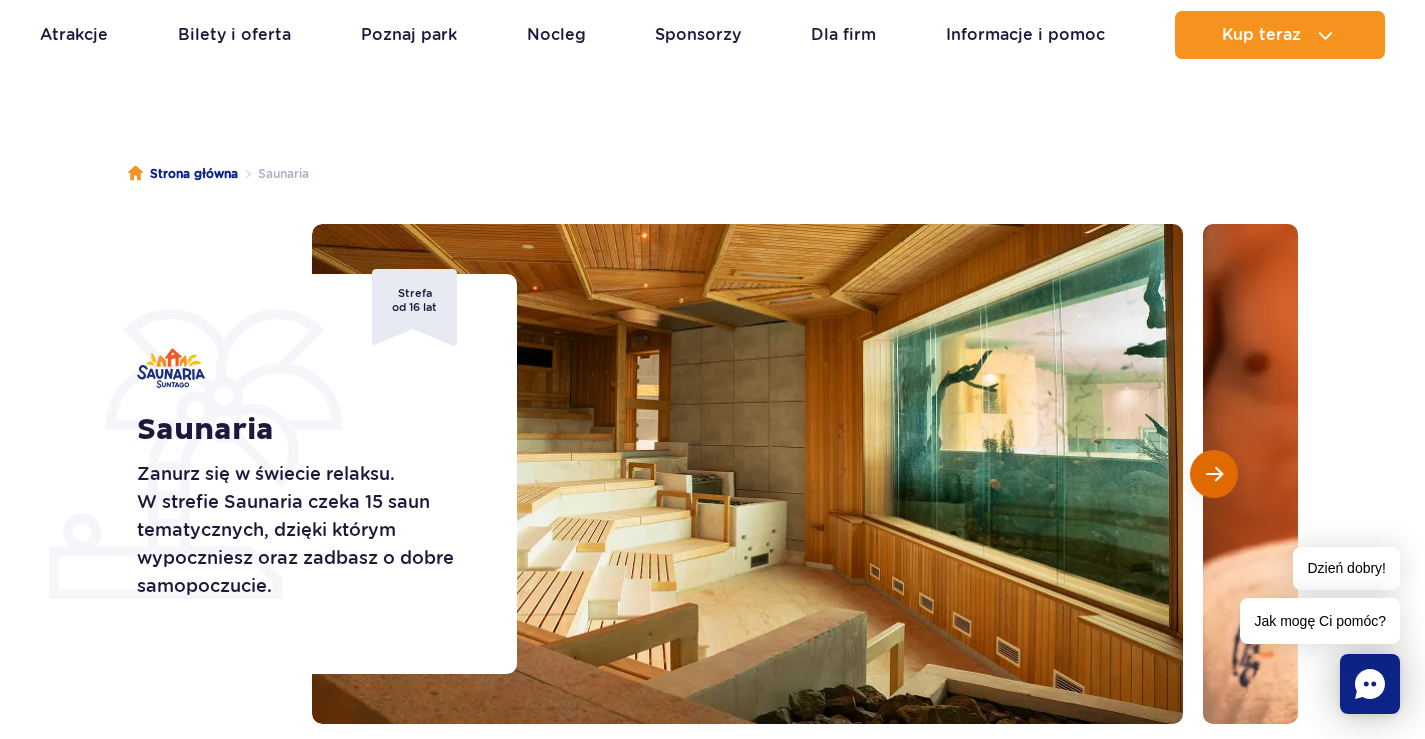 click at bounding box center (1214, 474) 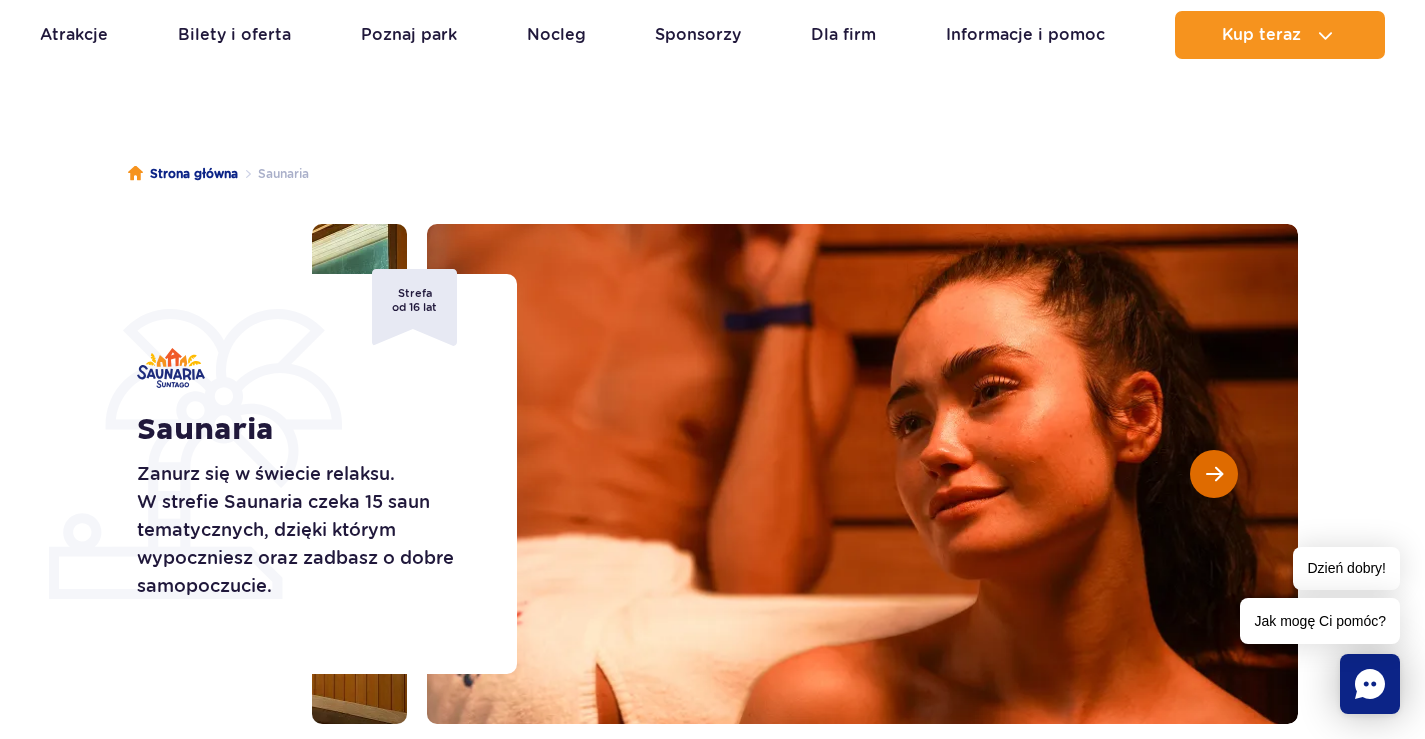 click at bounding box center [1214, 474] 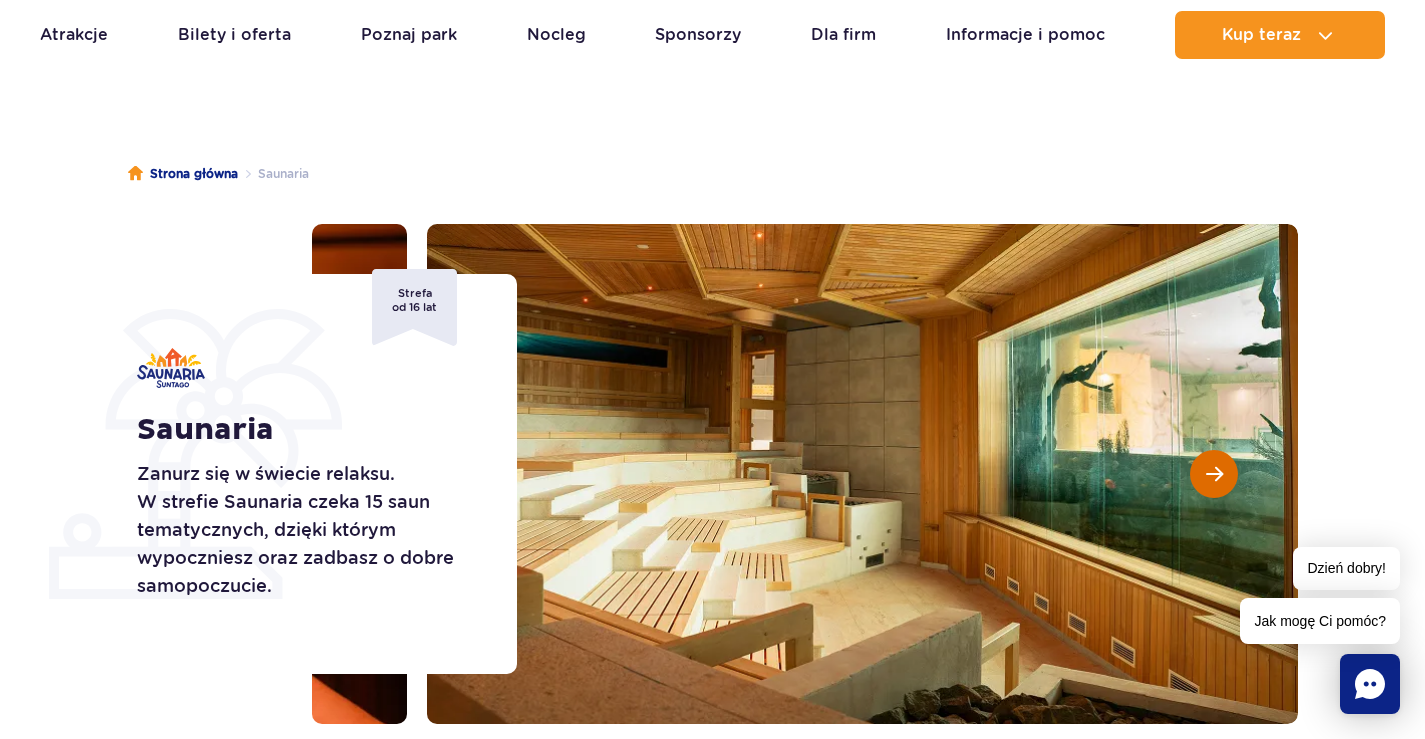 click at bounding box center [1214, 474] 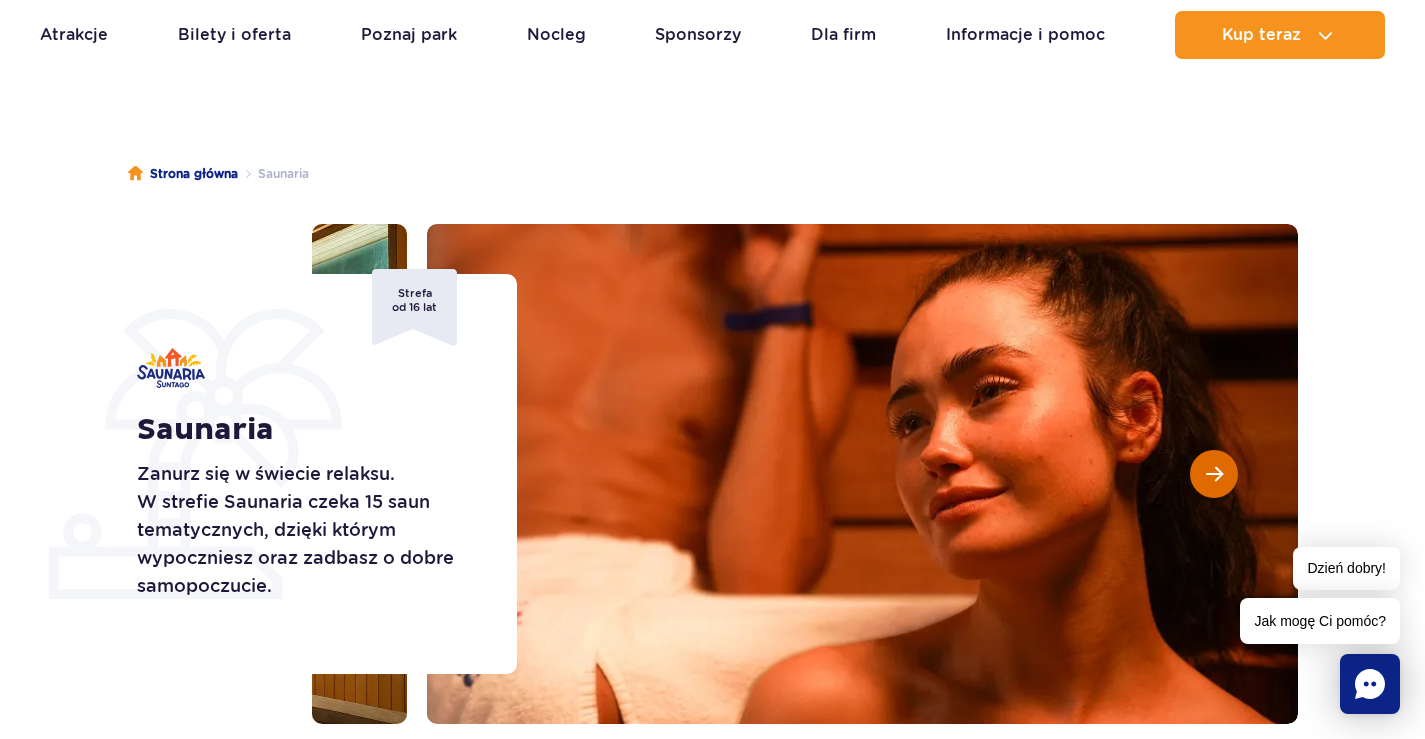 click at bounding box center (1214, 474) 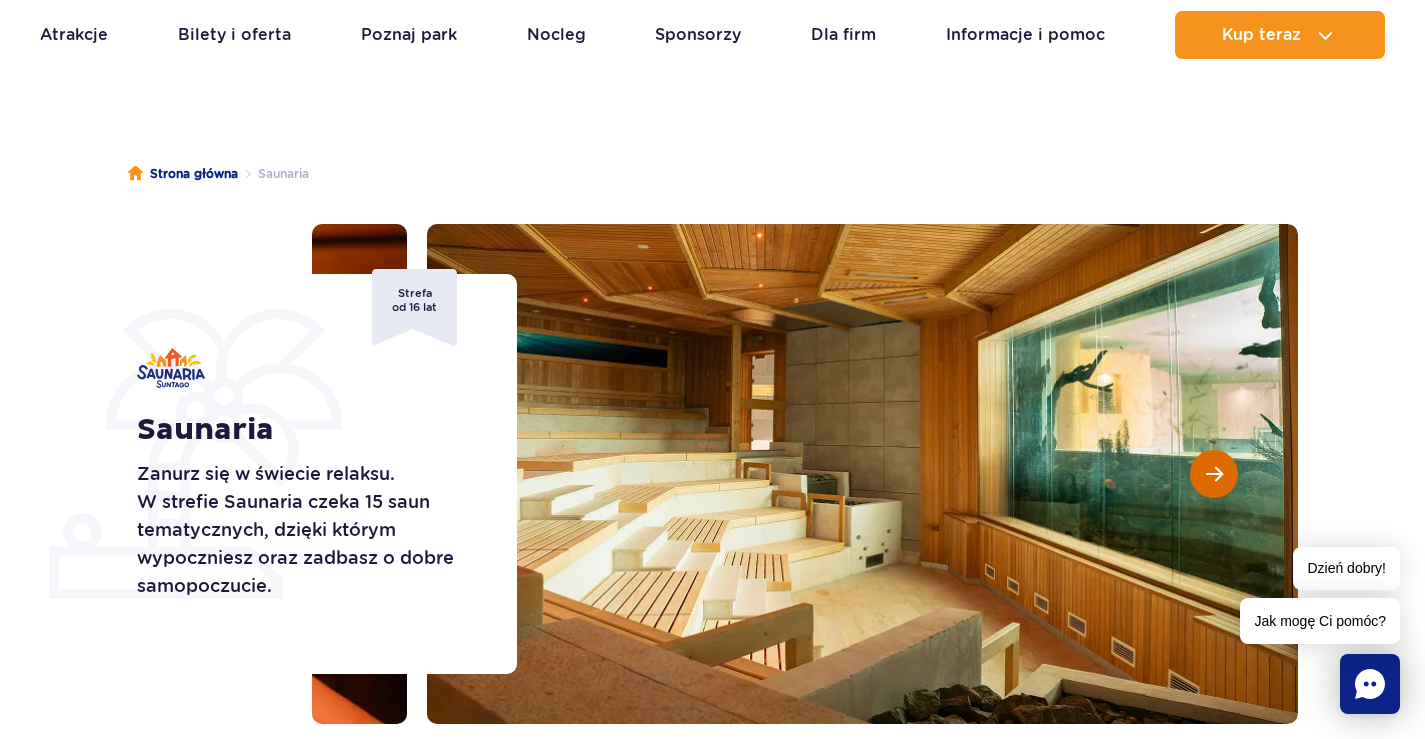 click at bounding box center (1214, 474) 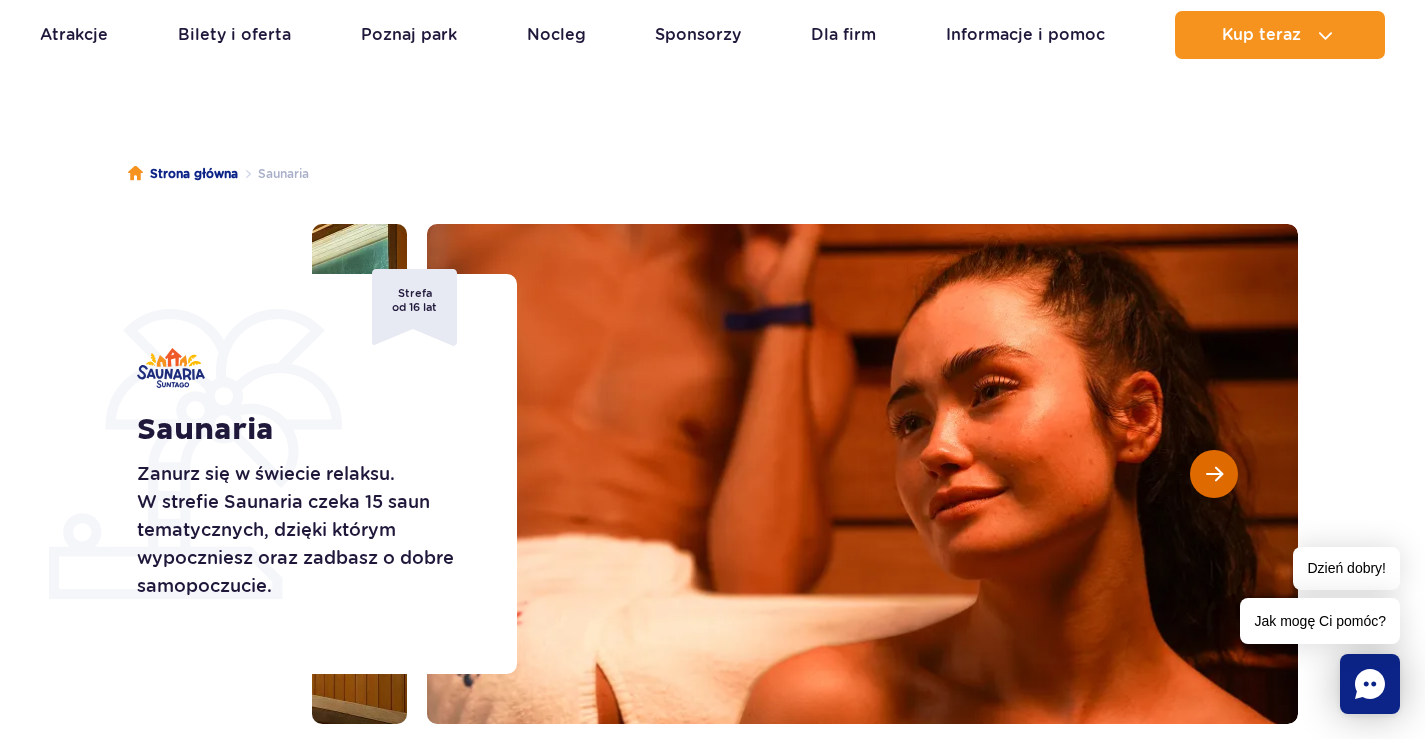 click at bounding box center (1214, 474) 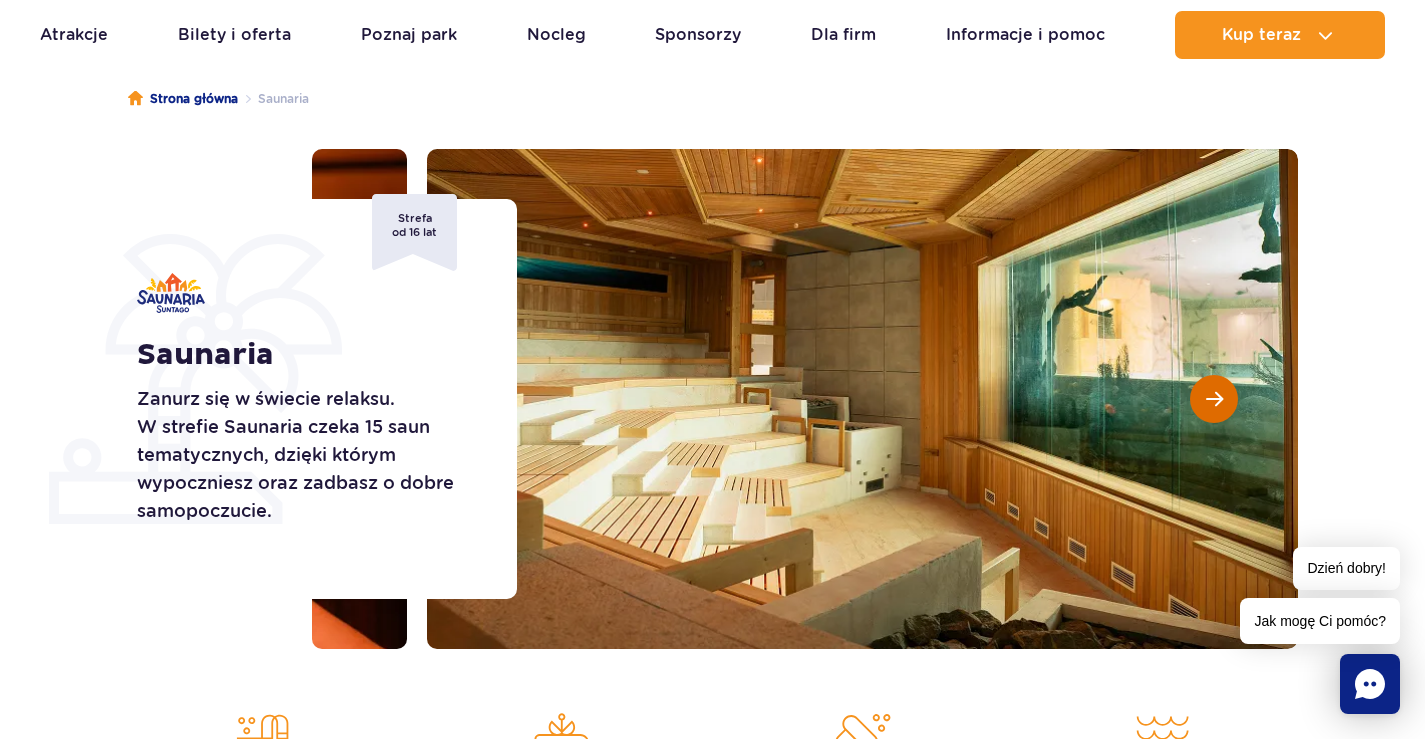 scroll, scrollTop: 300, scrollLeft: 0, axis: vertical 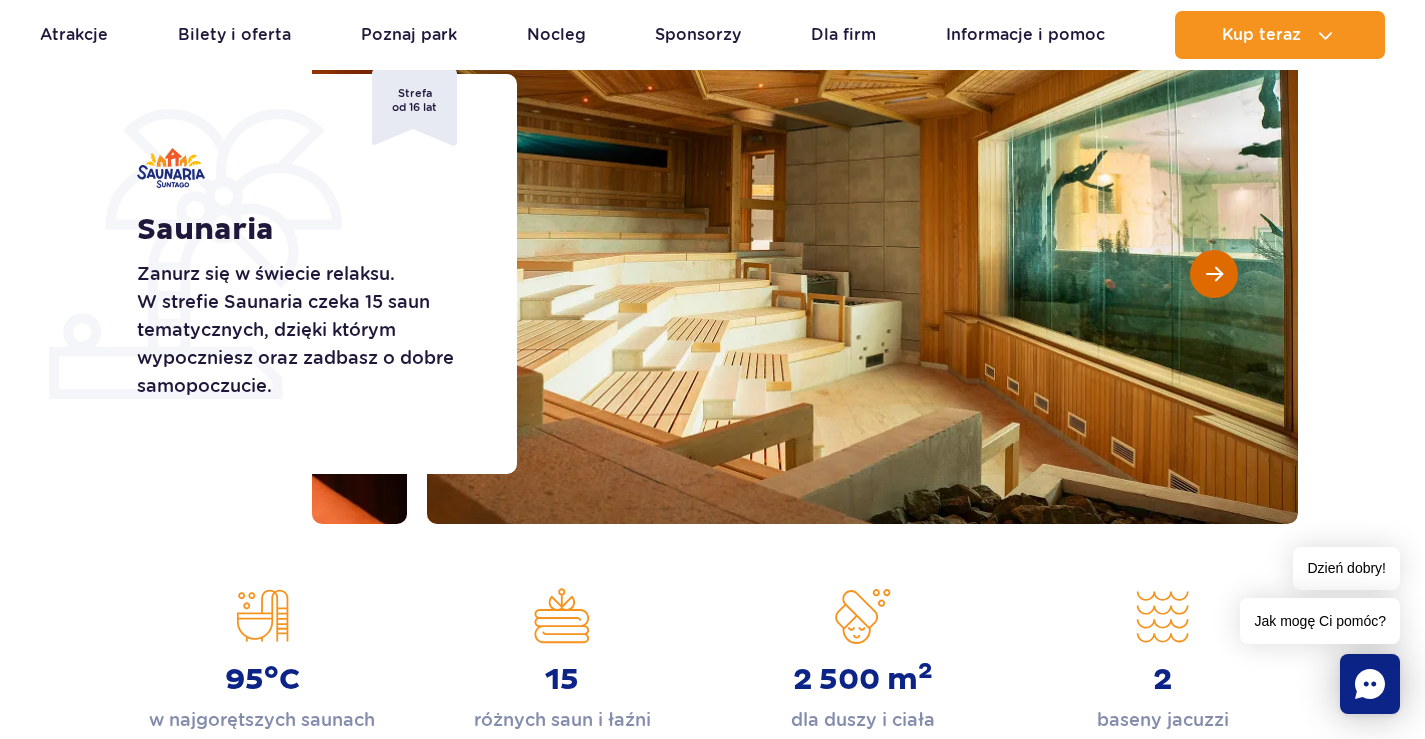 click at bounding box center (1214, 274) 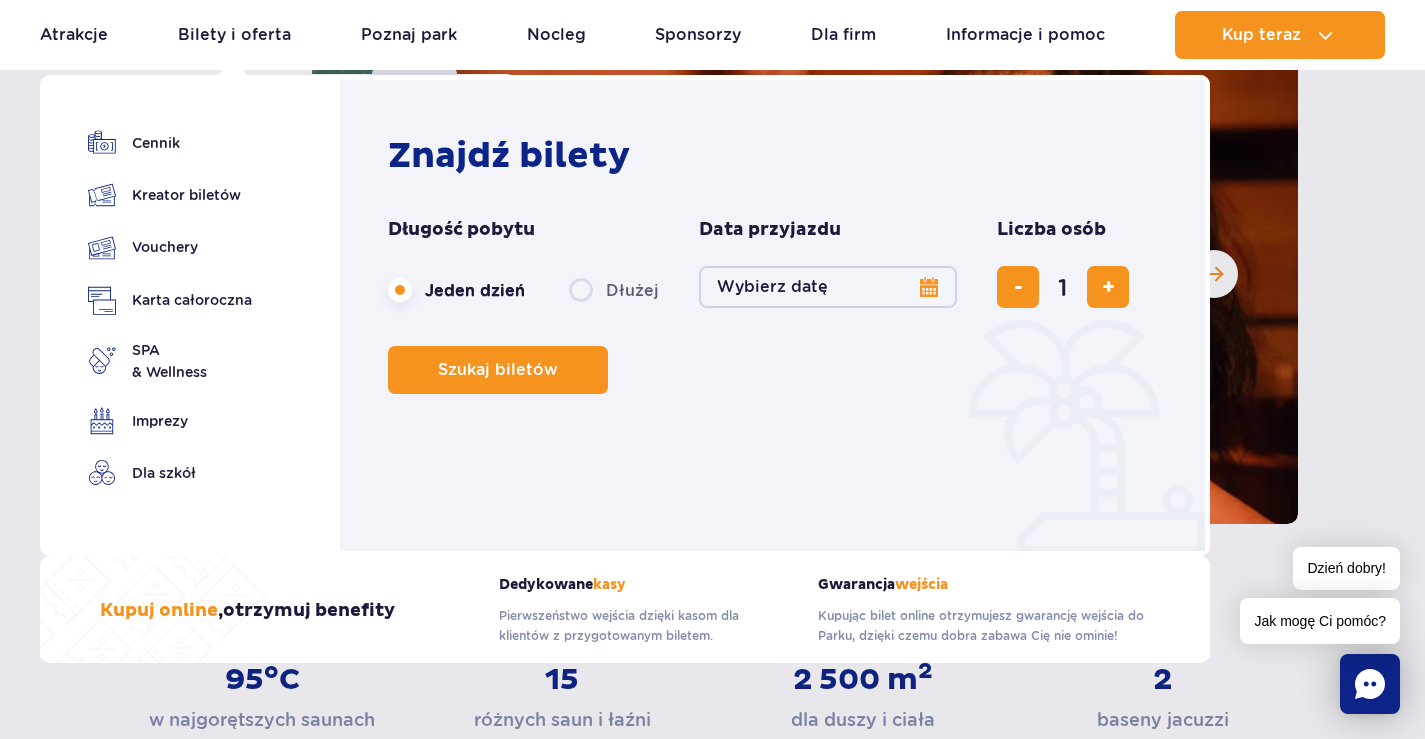 click on "Wybierz datę" at bounding box center (828, 287) 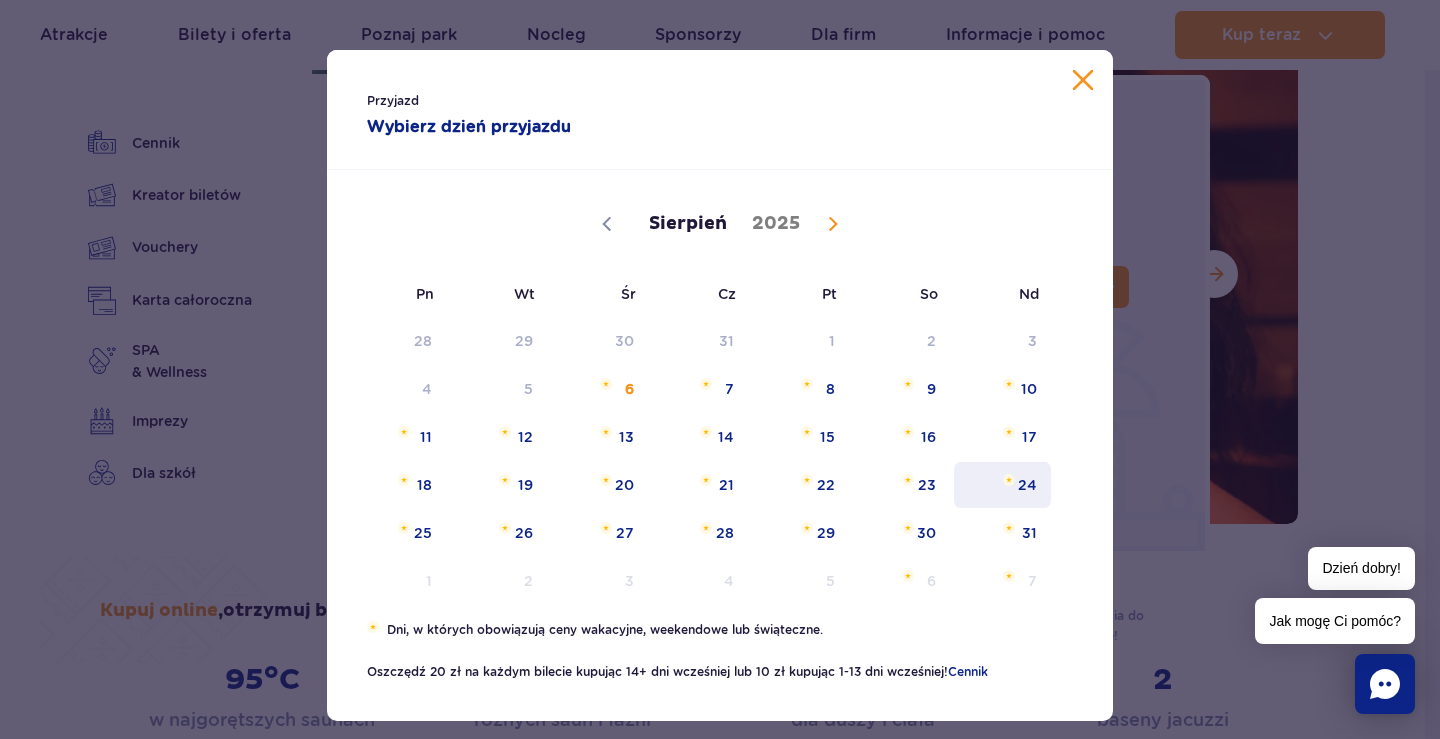click on "24" at bounding box center (1002, 485) 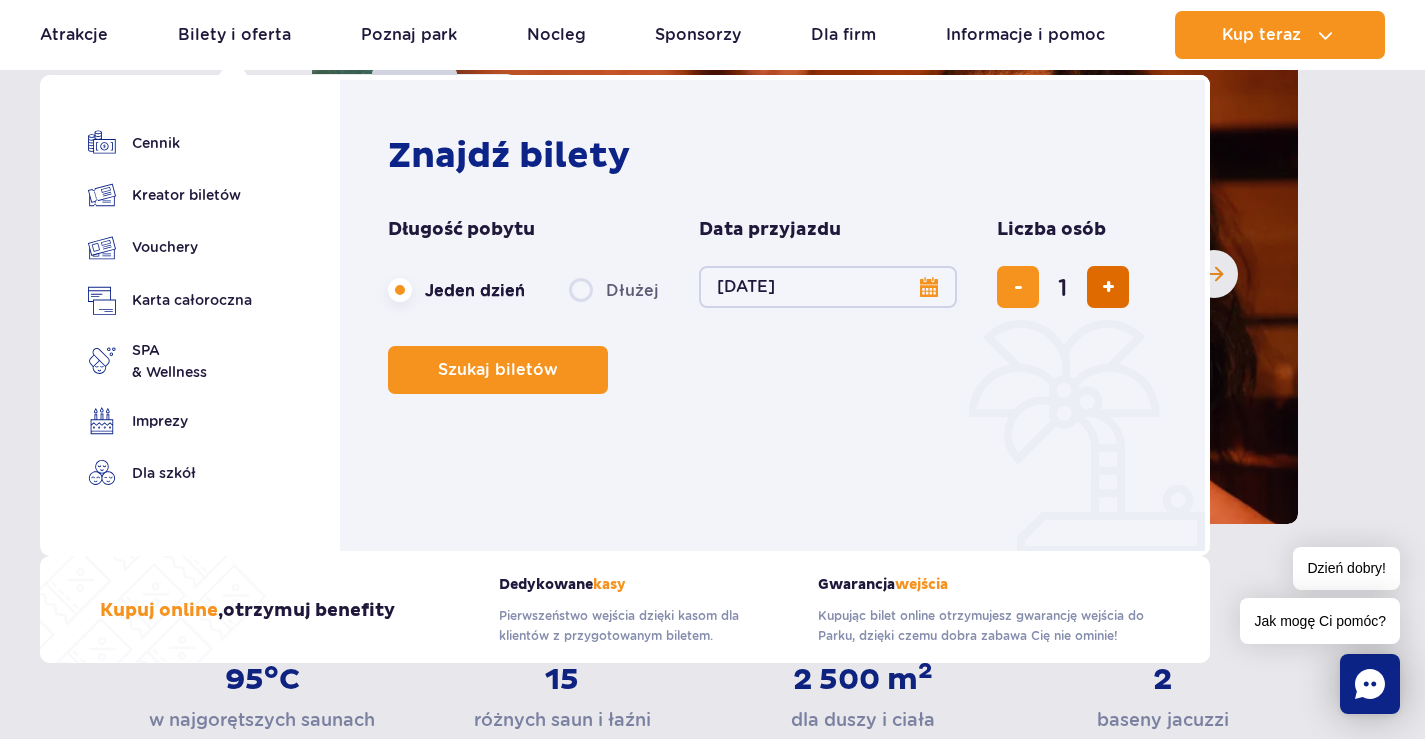 click at bounding box center (1108, 287) 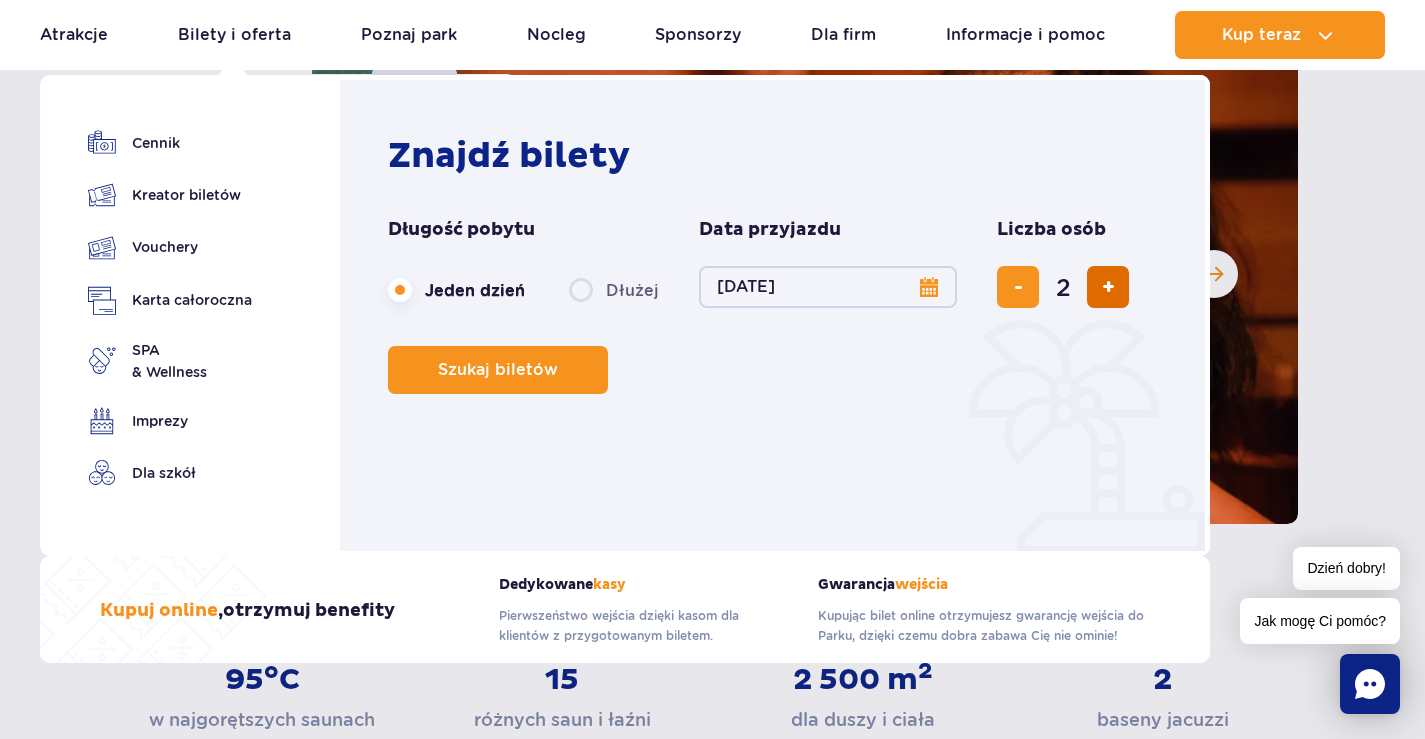 click at bounding box center (1108, 287) 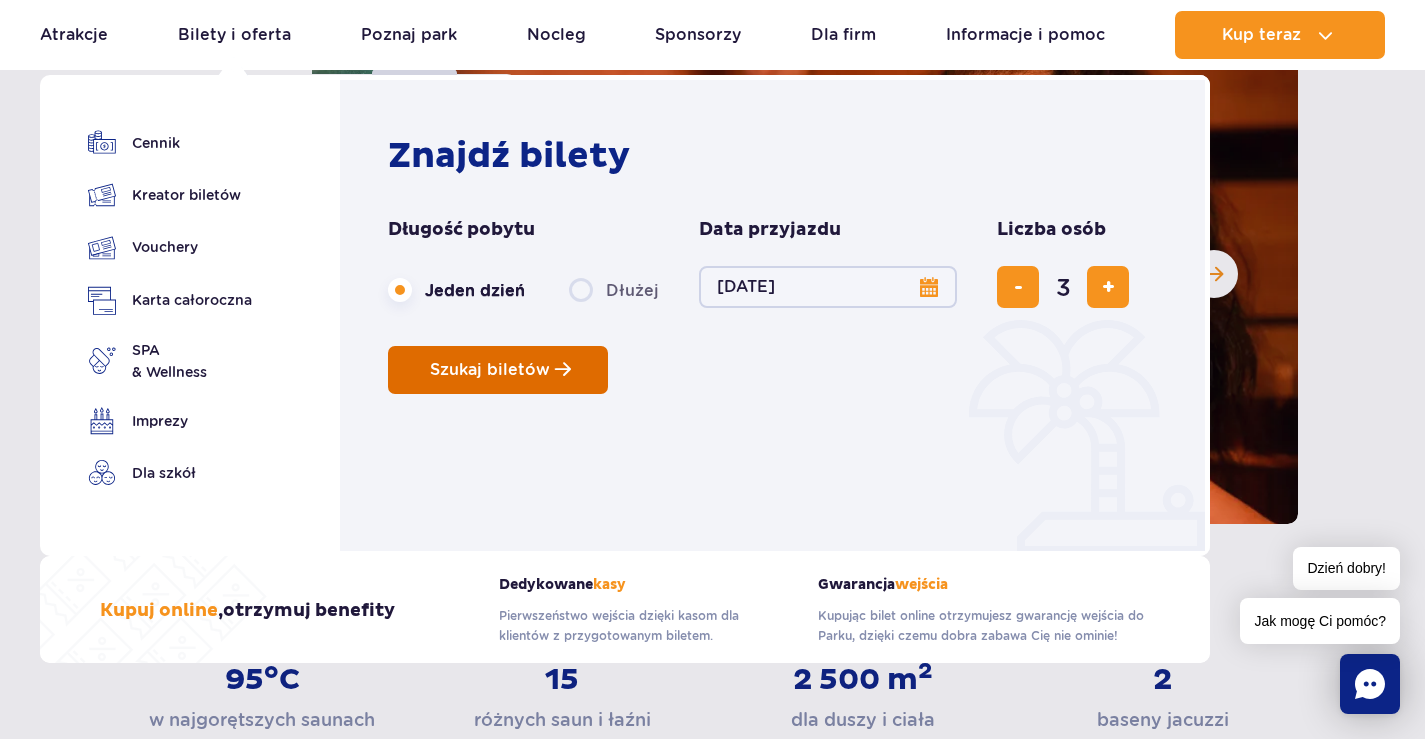 click on "Szukaj biletów" at bounding box center (498, 370) 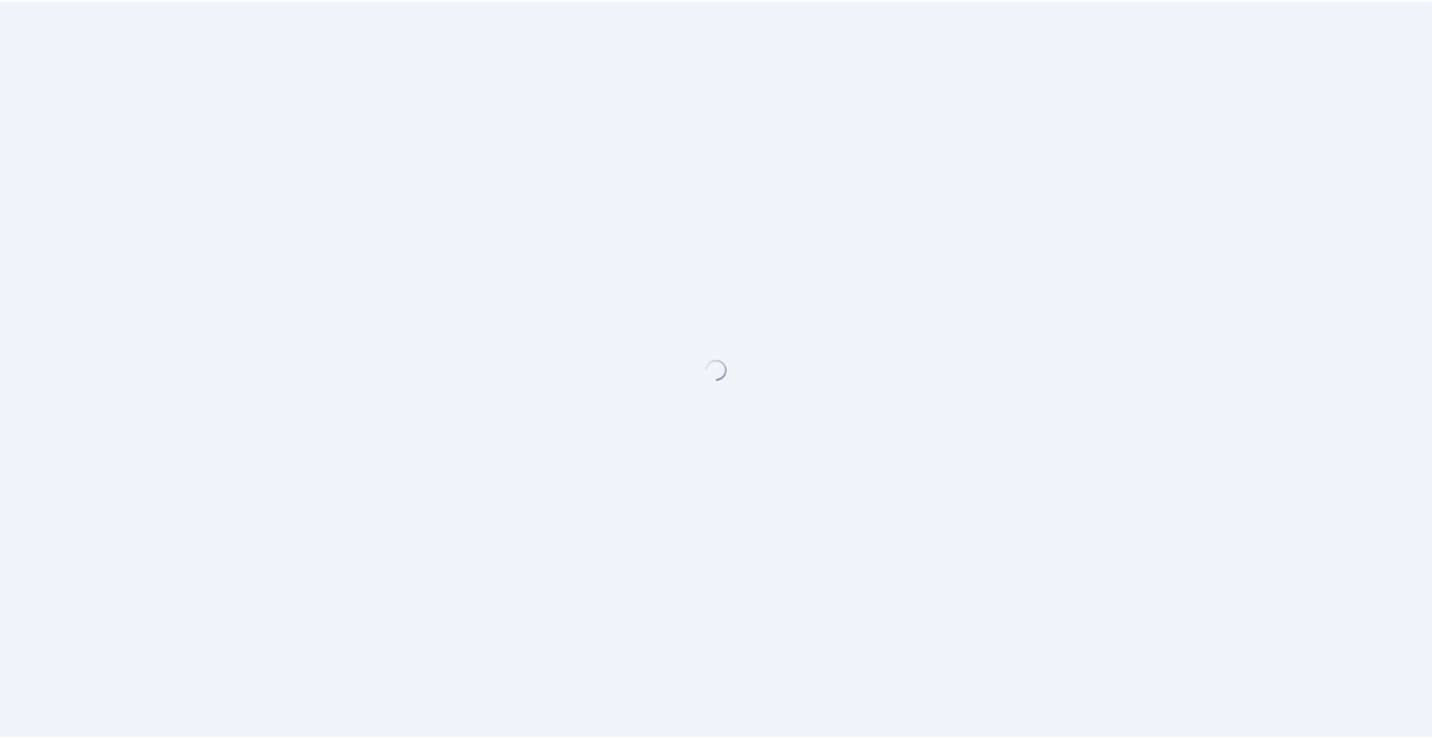 scroll, scrollTop: 0, scrollLeft: 0, axis: both 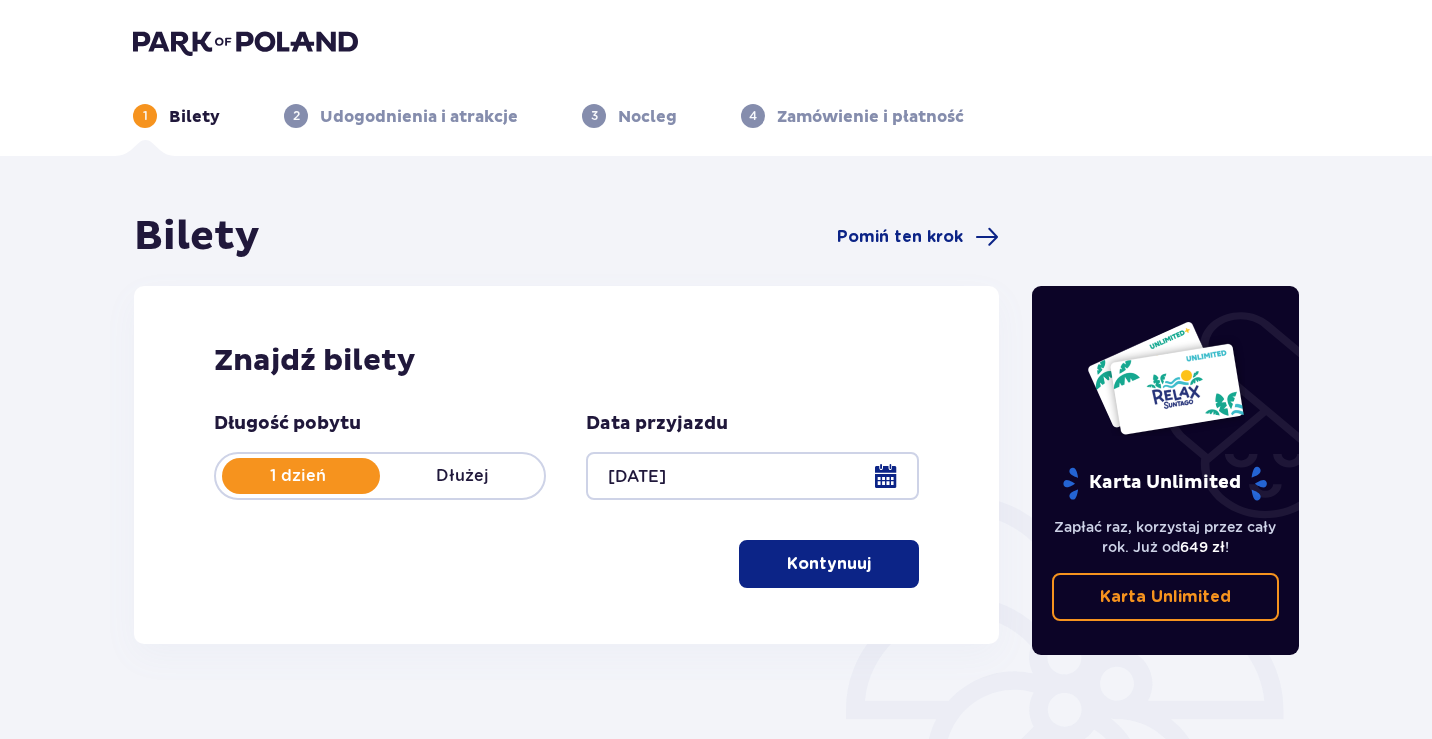 click on "Kontynuuj" at bounding box center [829, 564] 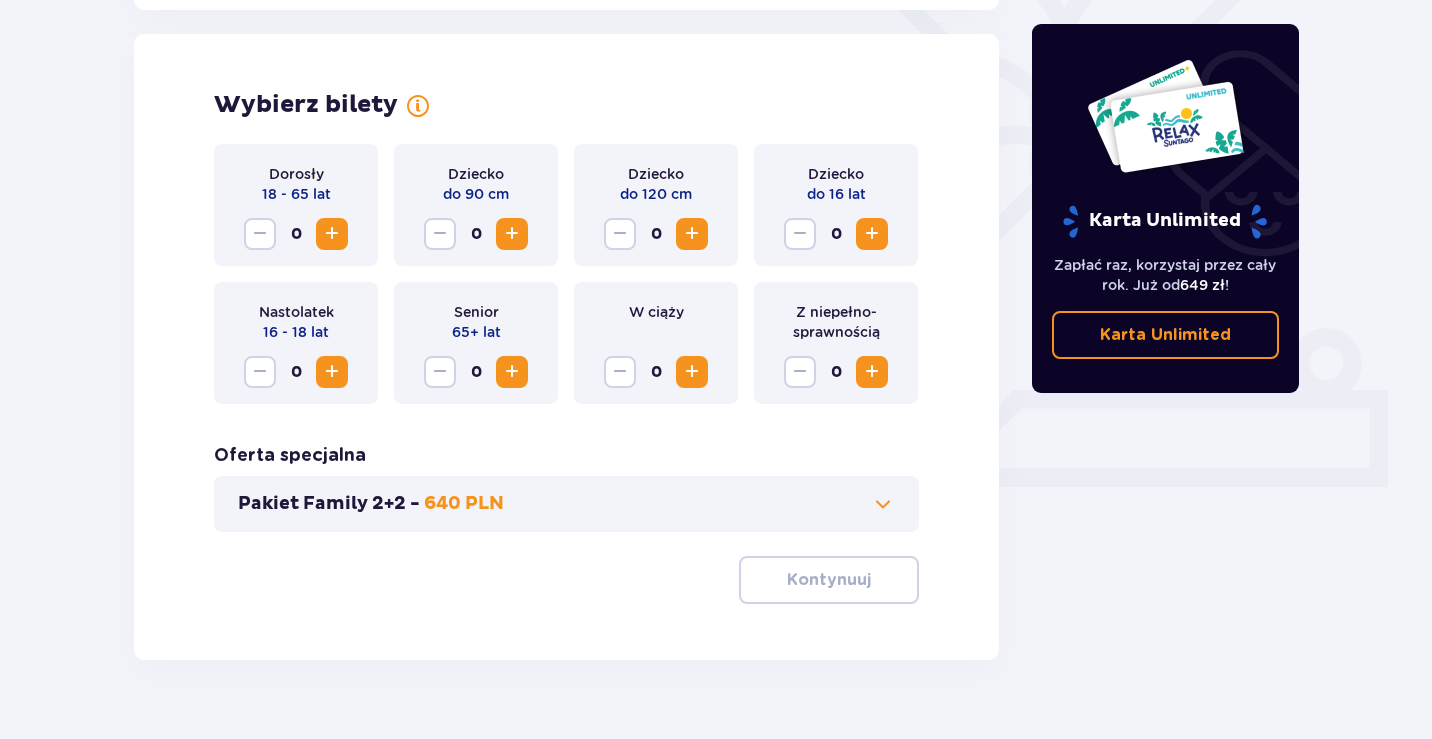 scroll, scrollTop: 556, scrollLeft: 0, axis: vertical 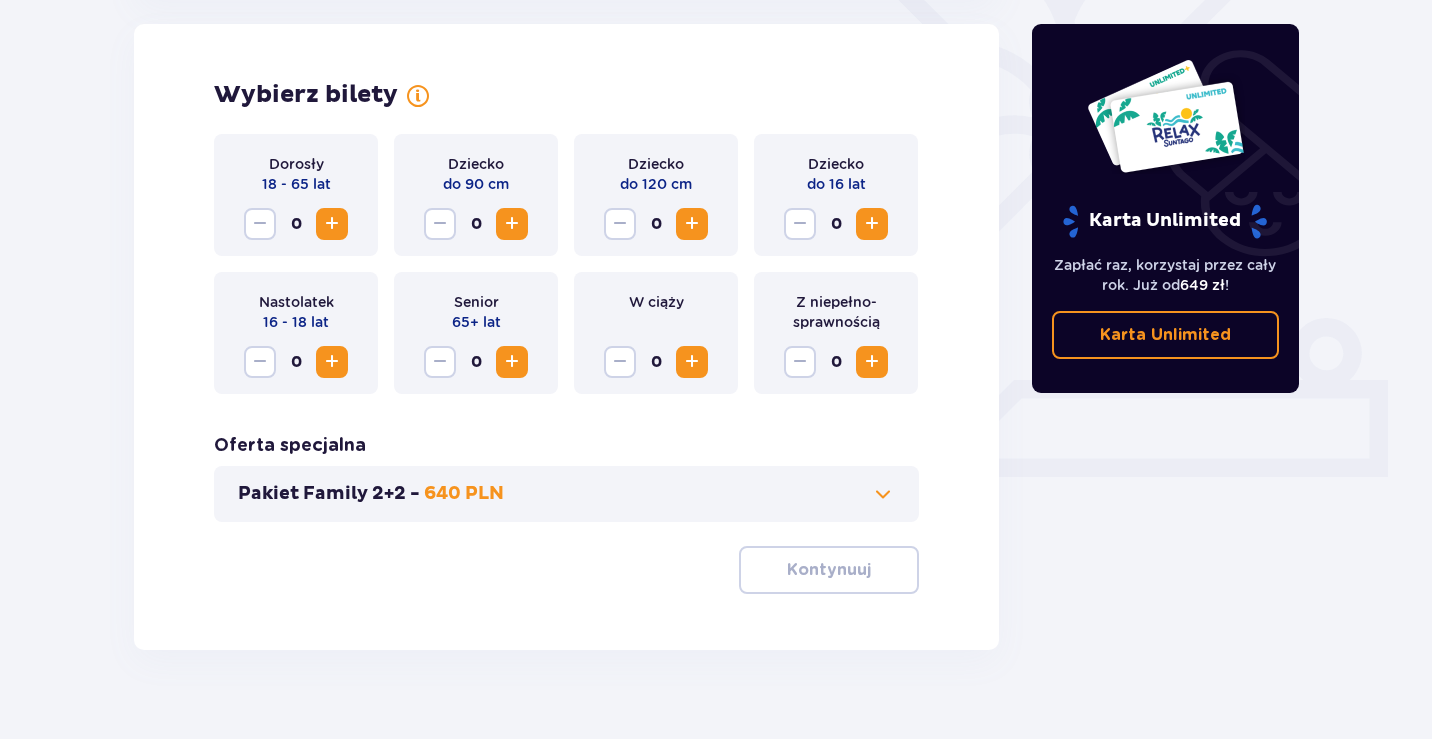 click at bounding box center (332, 224) 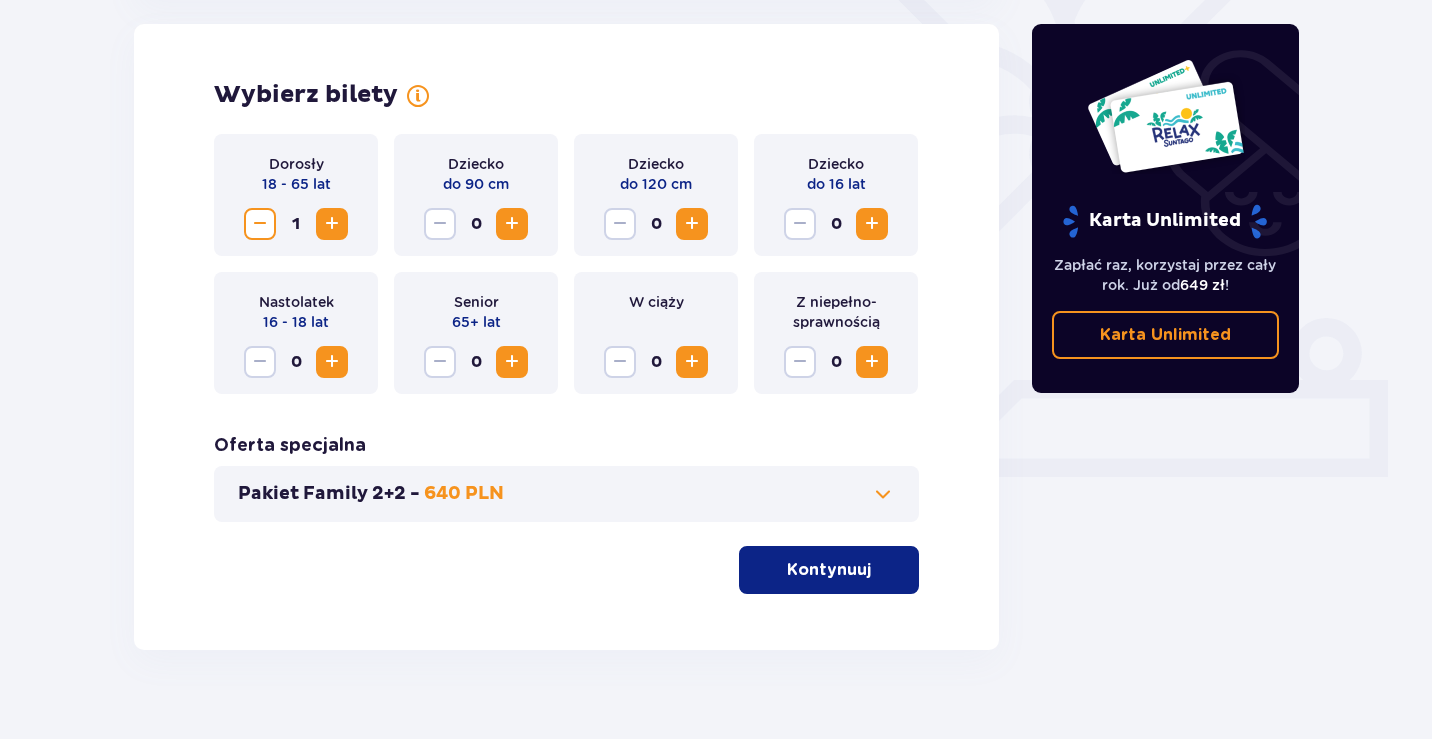 click at bounding box center (332, 224) 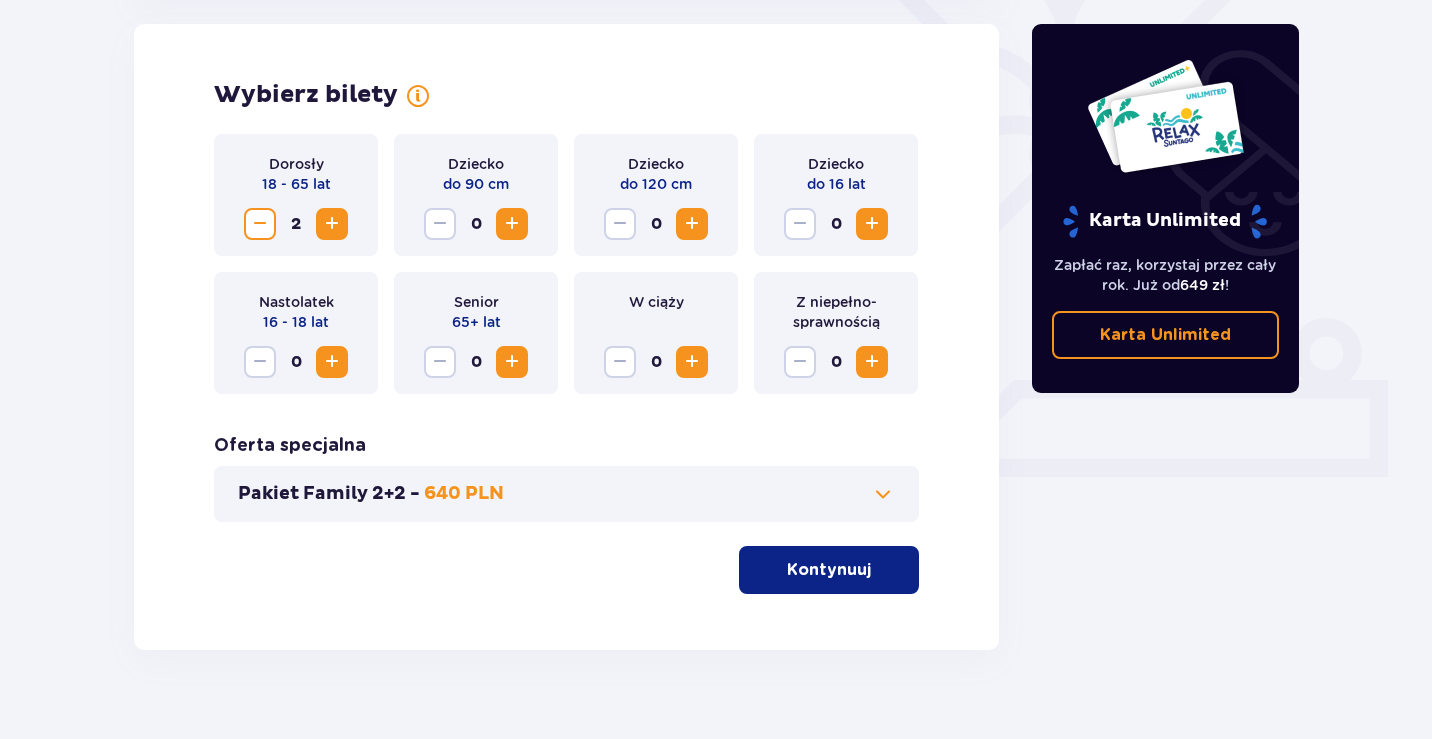click at bounding box center (512, 224) 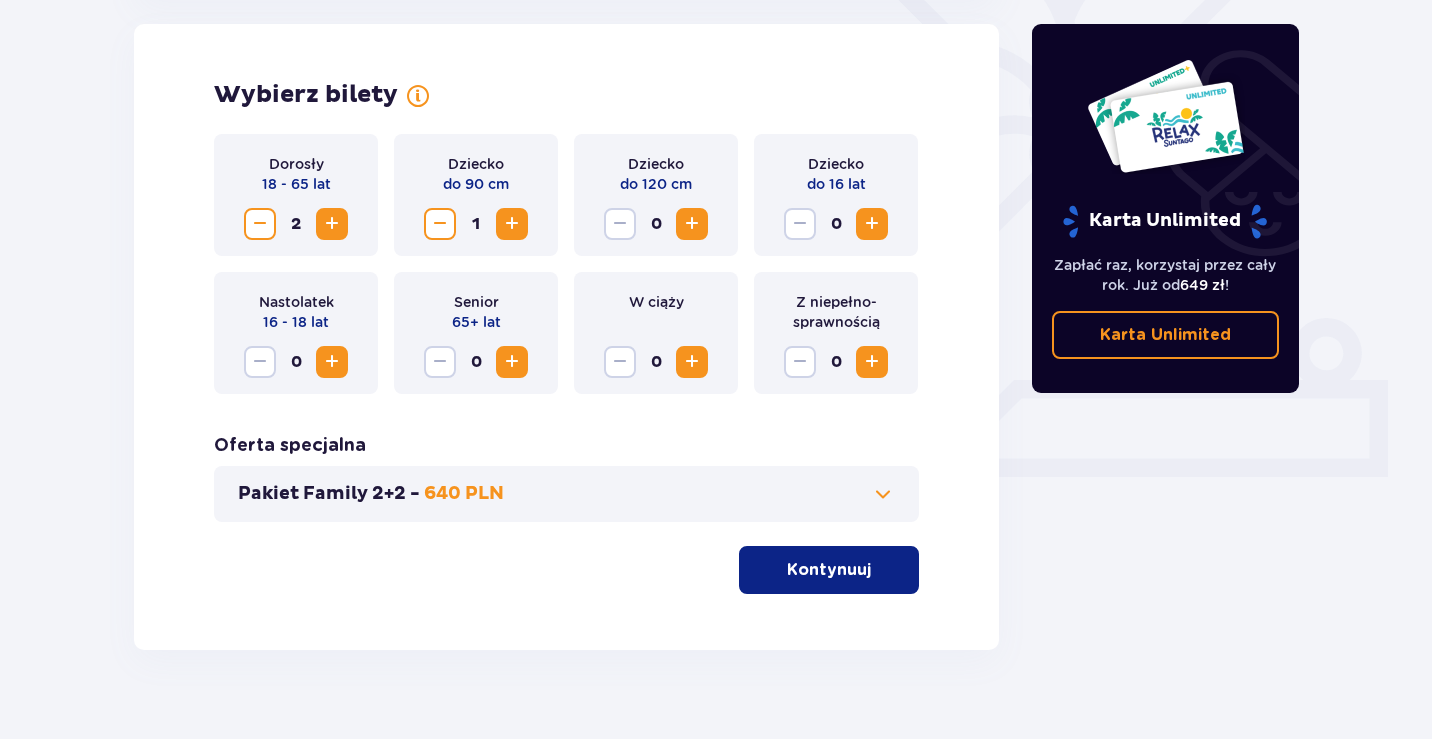 click at bounding box center [440, 224] 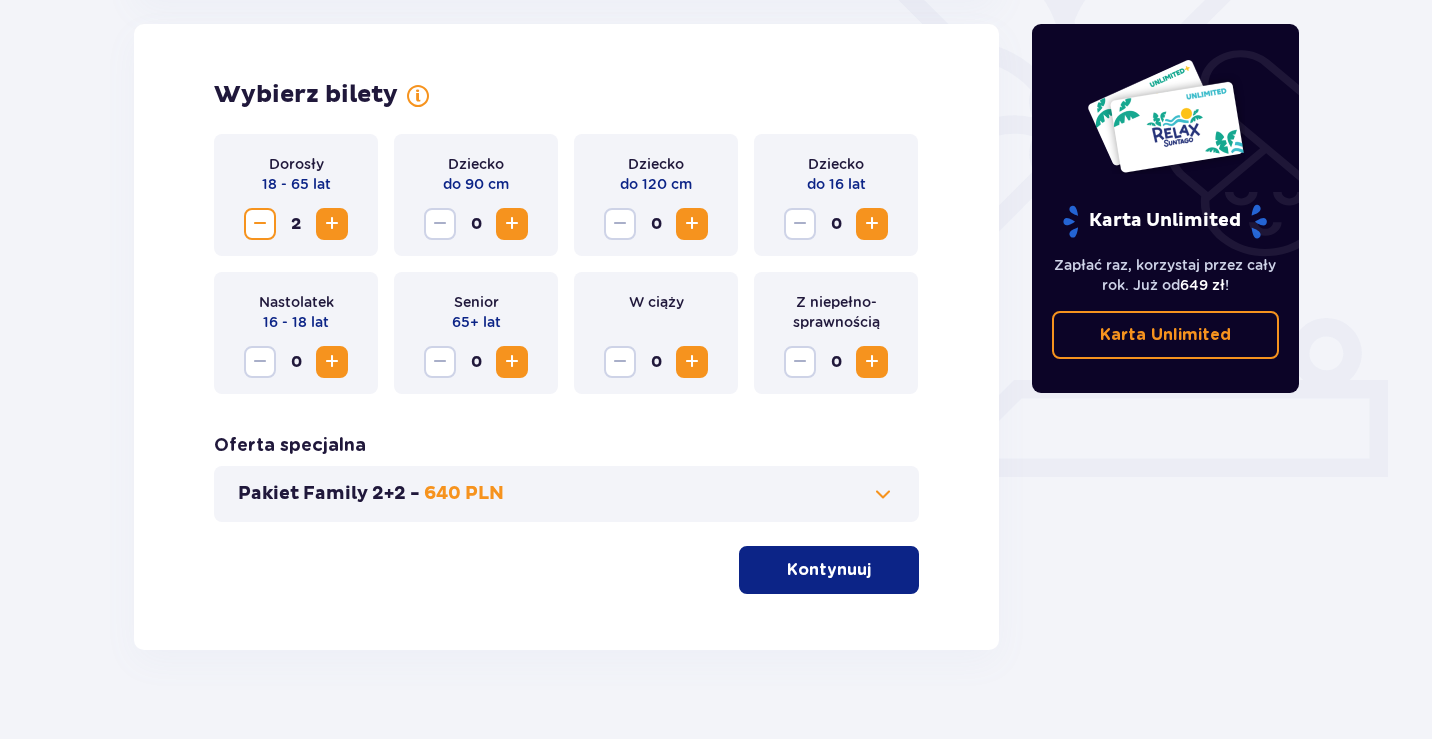 click at bounding box center (512, 224) 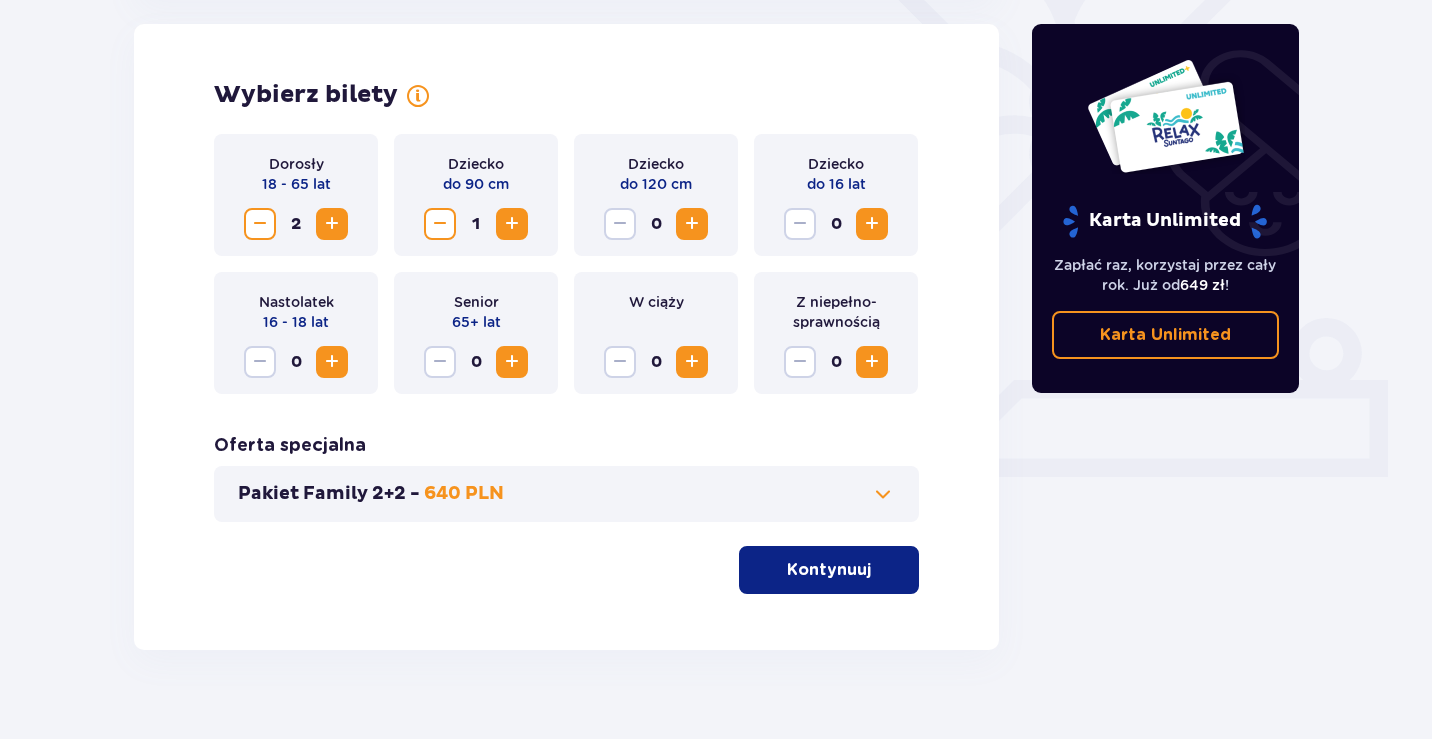 click on "Wybierz bilety Dorosły 18 - [AGE] lat 2 Dziecko do 90 cm 1 Dziecko do 120 cm 0 Dziecko do 16 lat 0 Nastolatek 16 - 18 lat 0 Senior [AGE]+ lat 0 W ciąży 0 Z niepełno­sprawnością 0 Oferta specjalna Pakiet Family 2+2 -  640 PLN Kontynuuj" at bounding box center (566, 337) 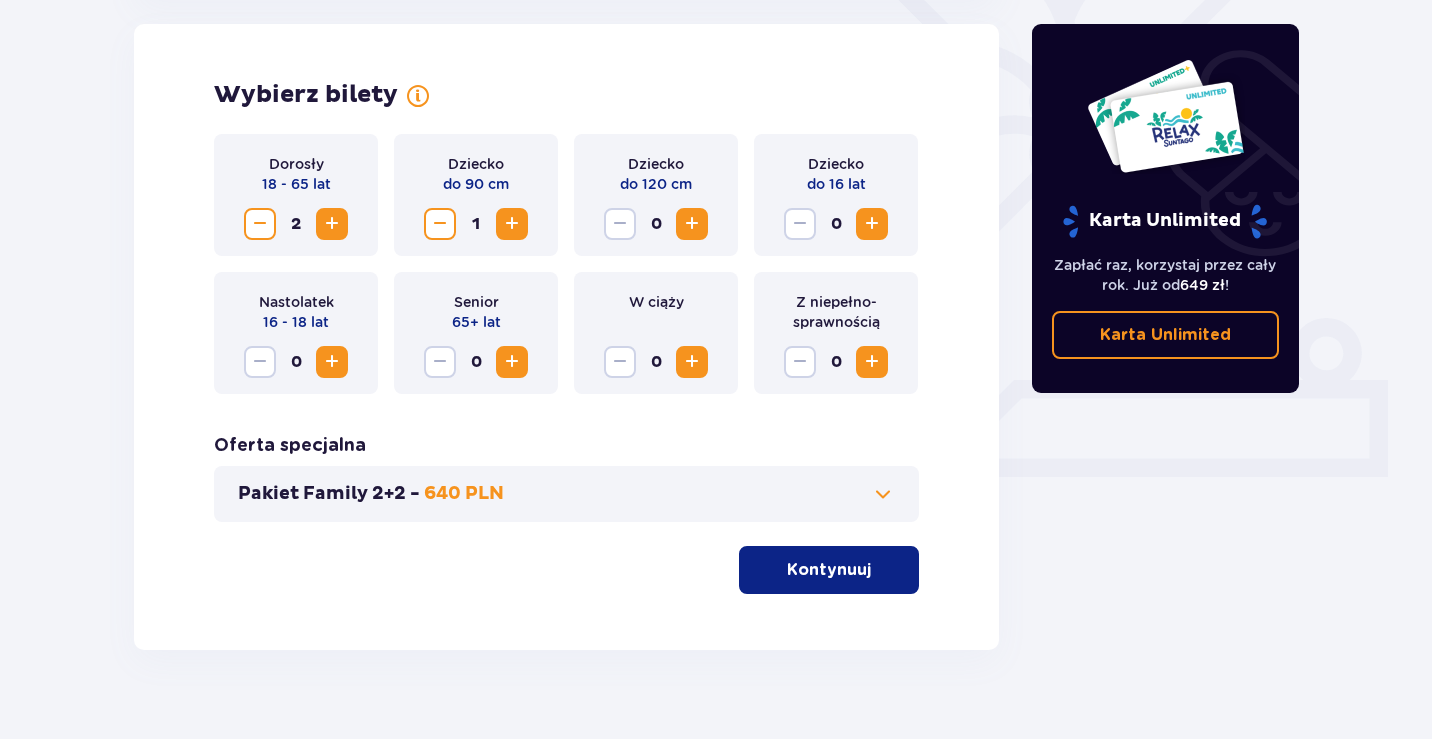 click on "Kontynuuj" at bounding box center [829, 570] 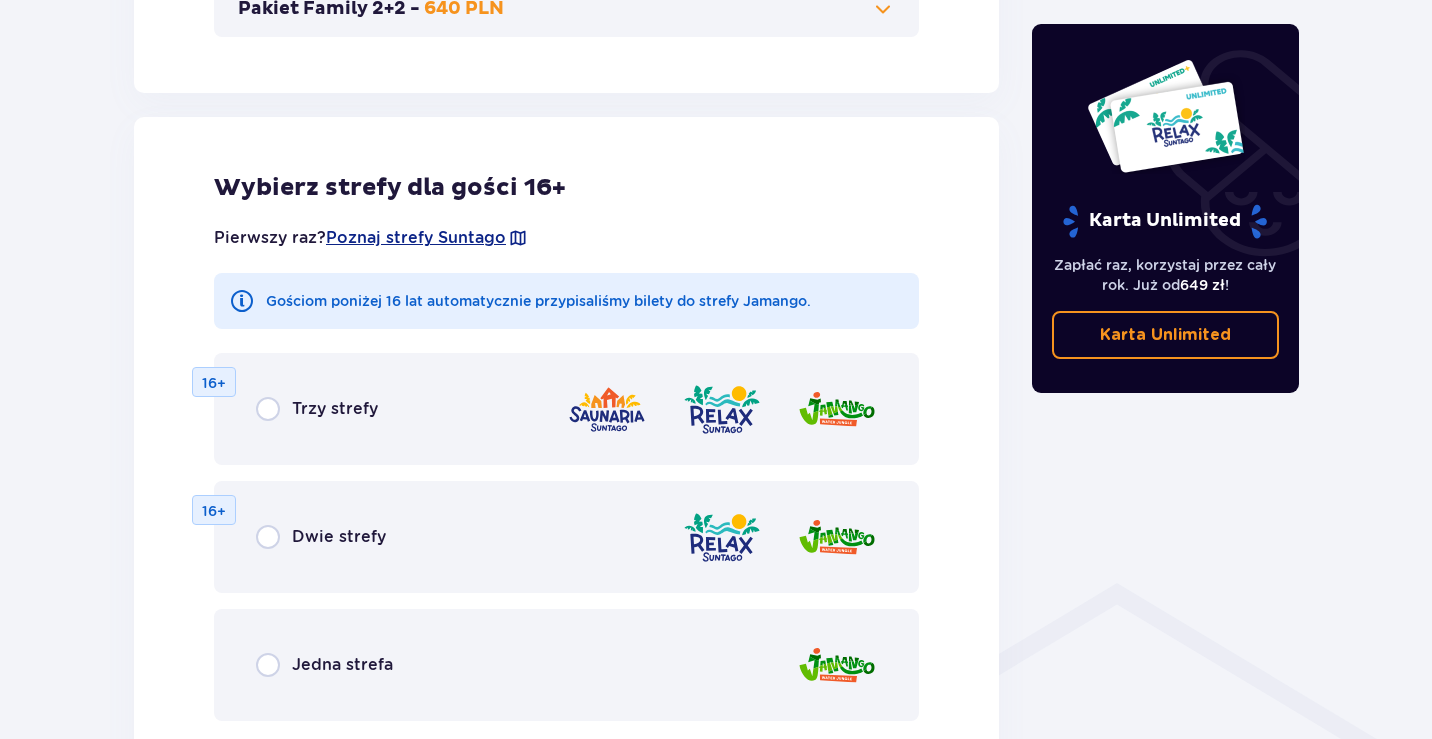 scroll, scrollTop: 1110, scrollLeft: 0, axis: vertical 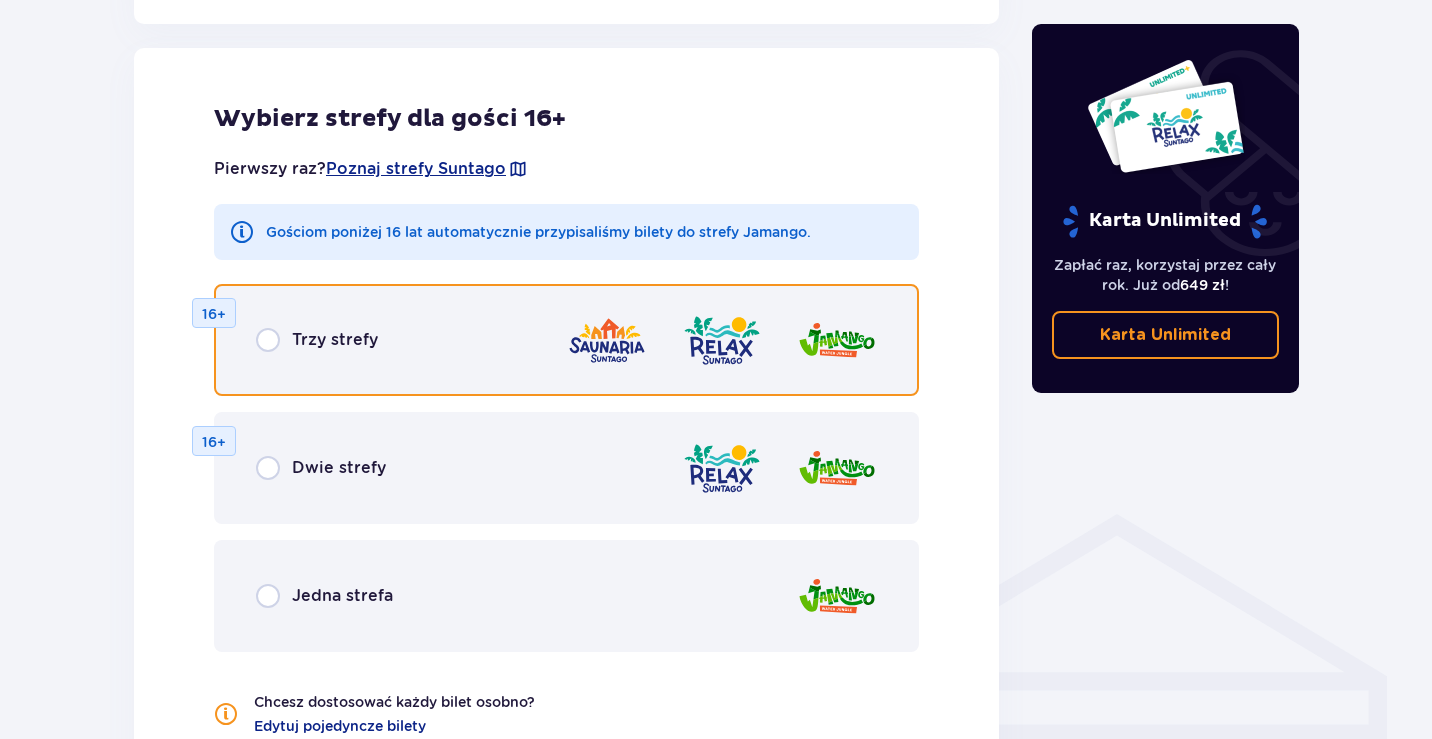 click at bounding box center [268, 340] 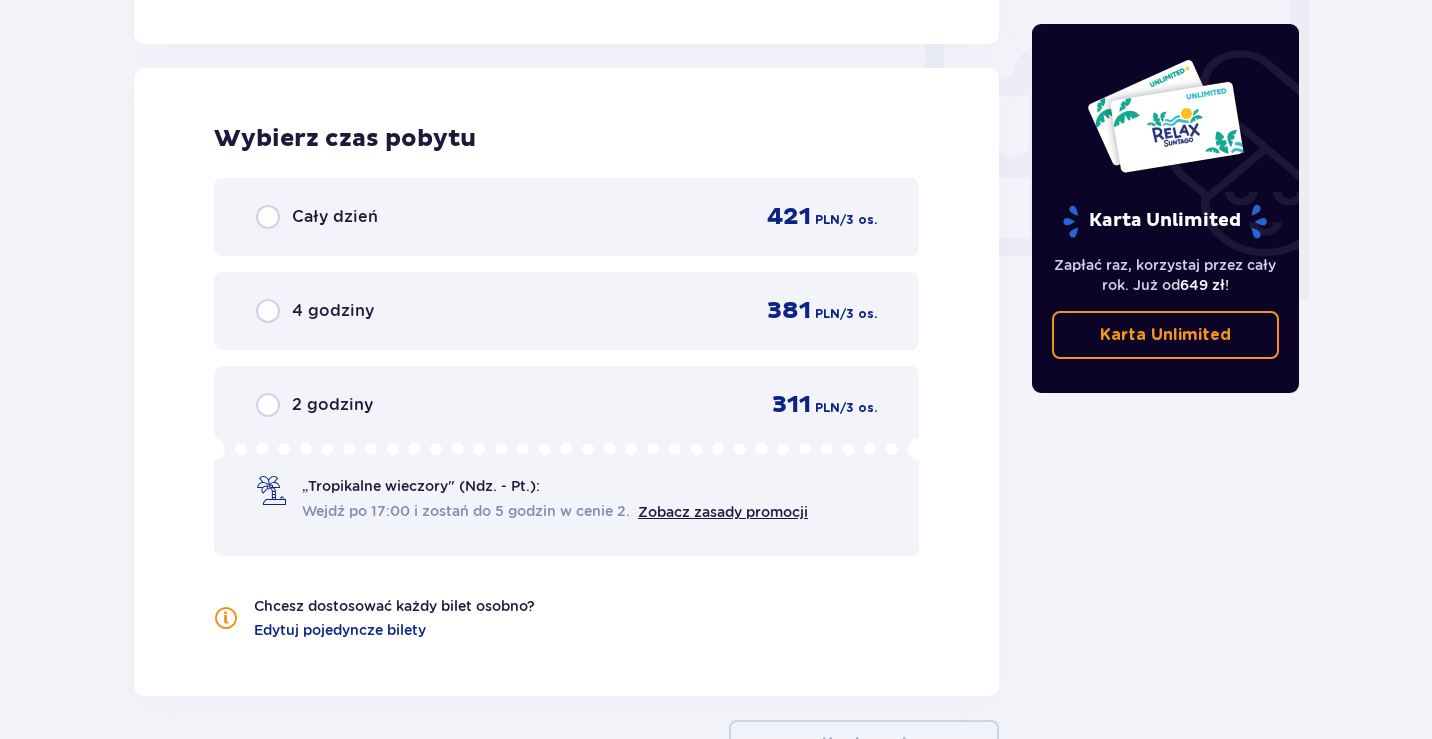 scroll, scrollTop: 1878, scrollLeft: 0, axis: vertical 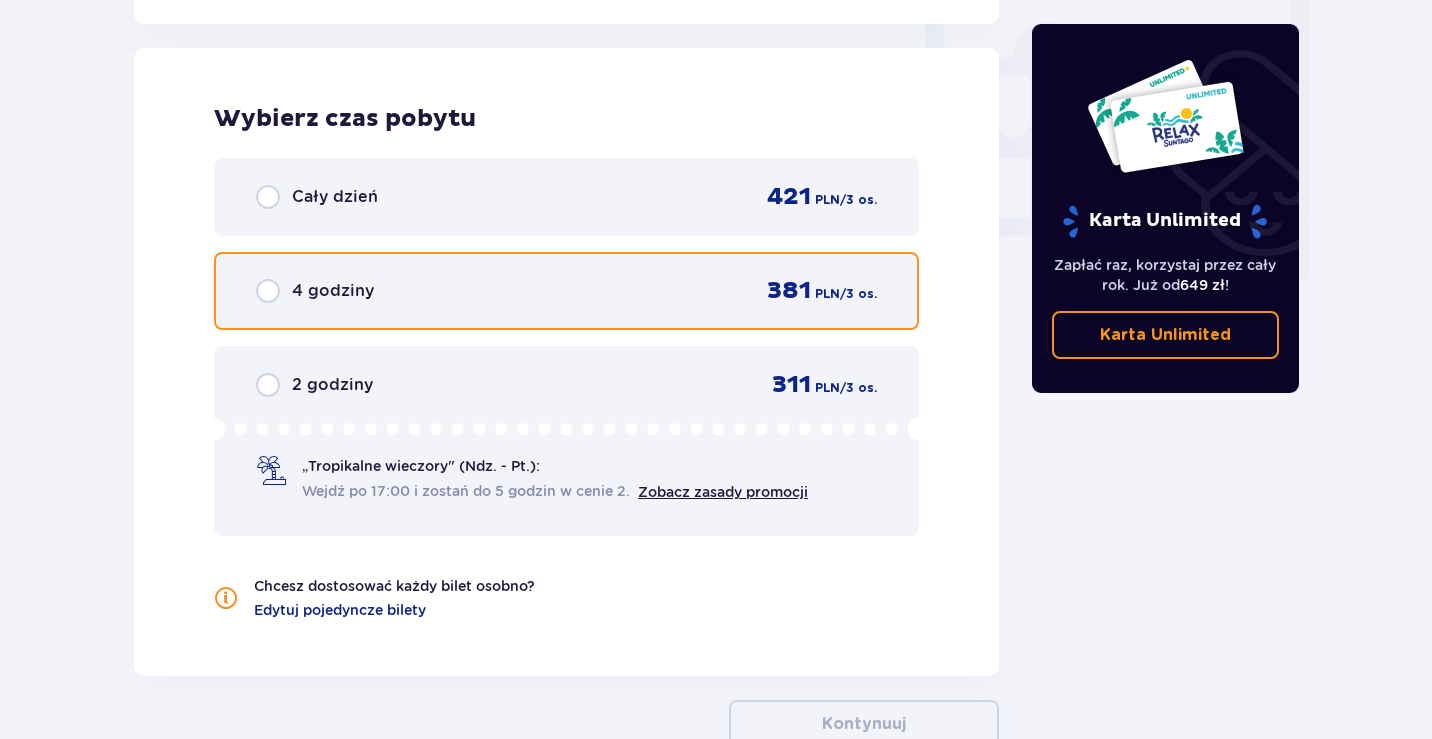 click at bounding box center (268, 291) 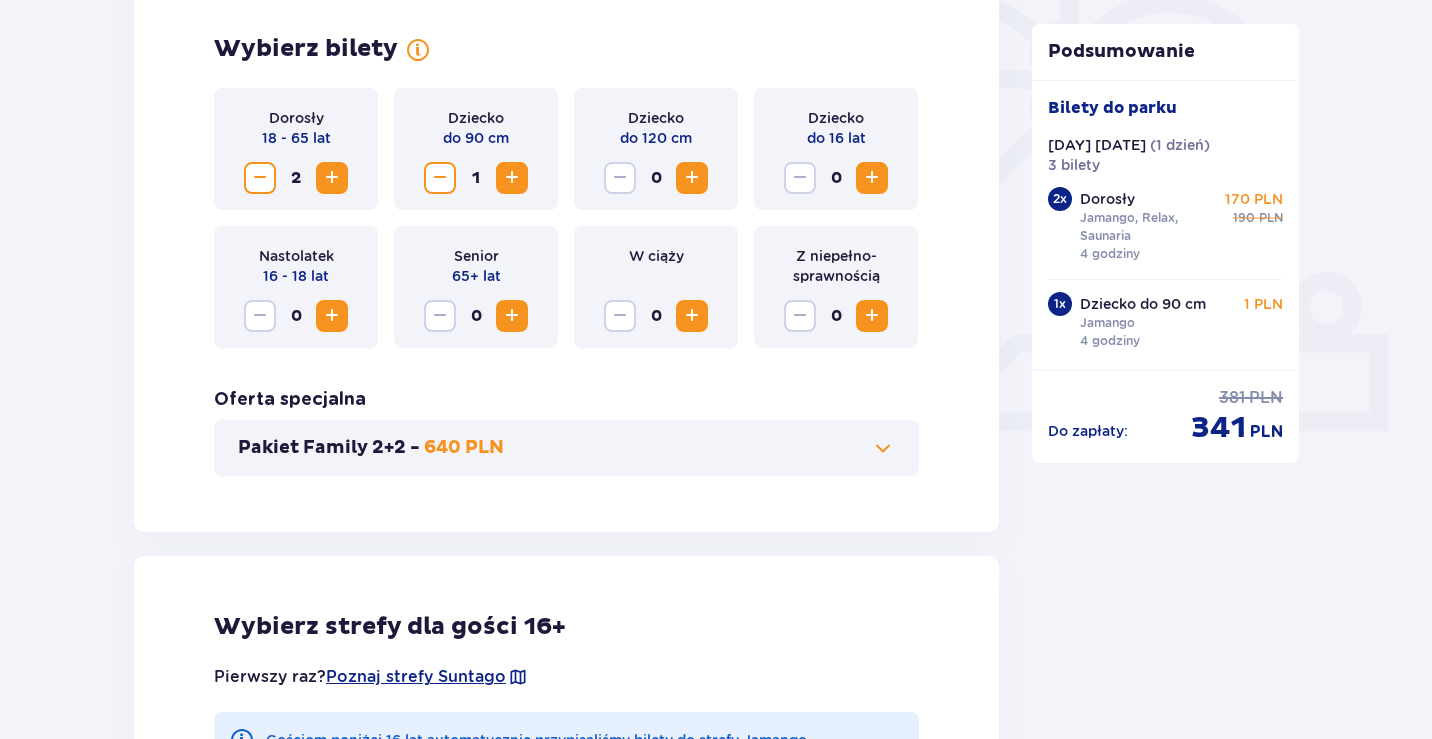 scroll, scrollTop: 519, scrollLeft: 0, axis: vertical 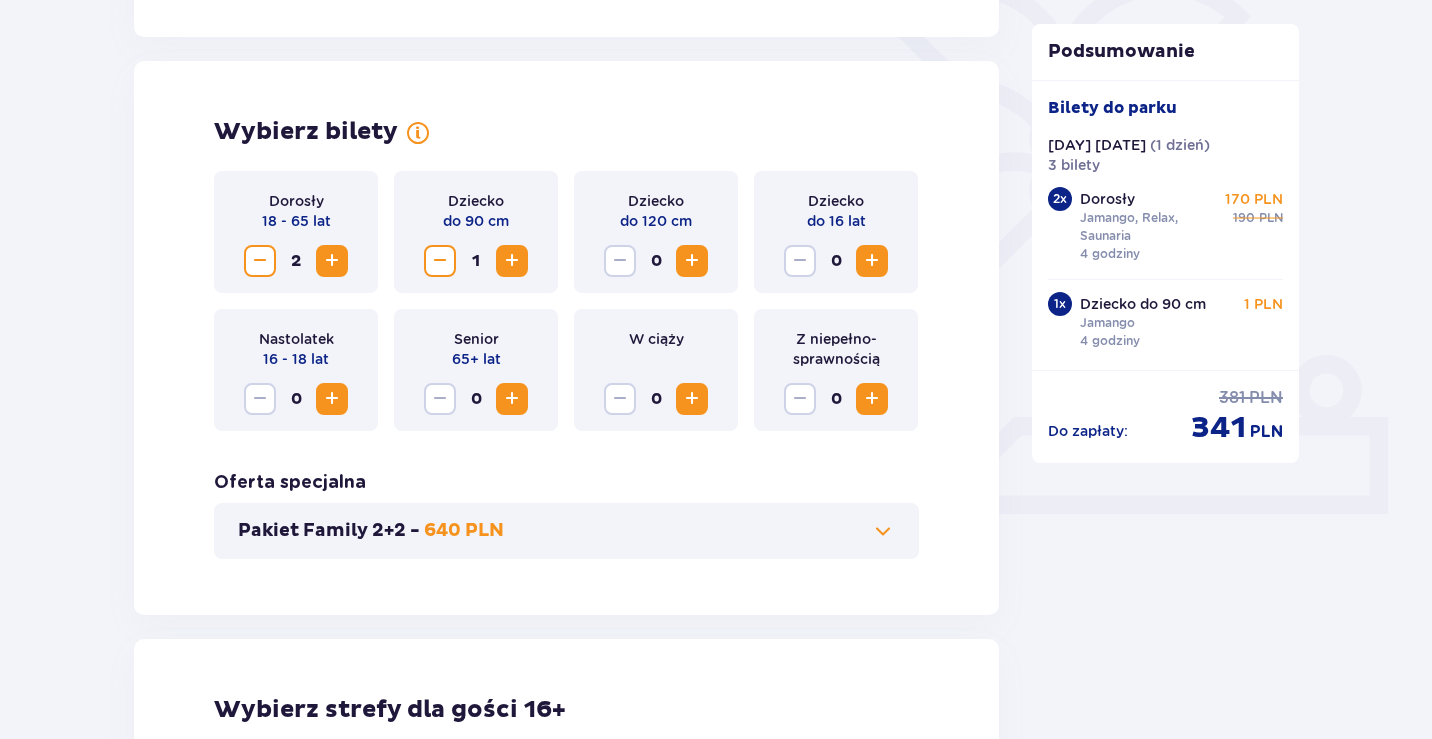 click at bounding box center [692, 261] 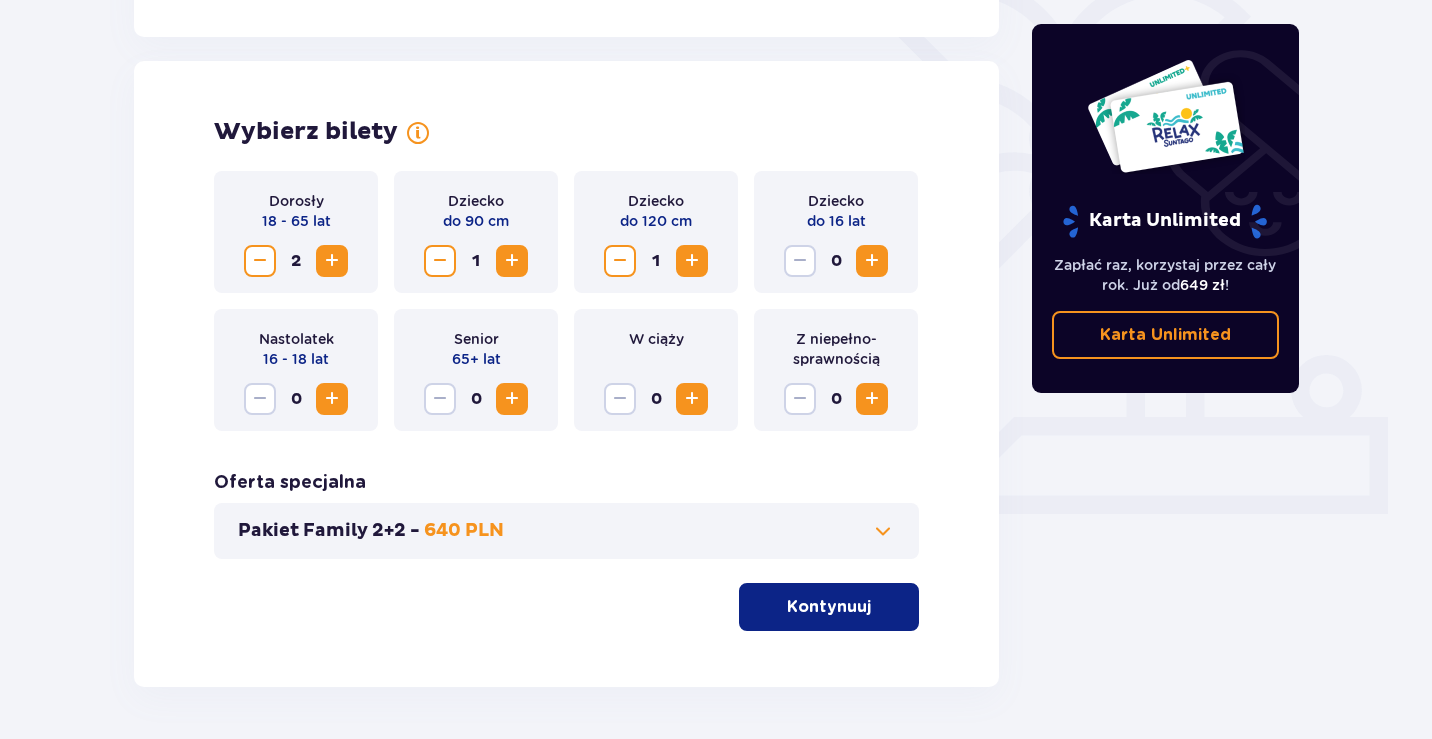 click at bounding box center (692, 261) 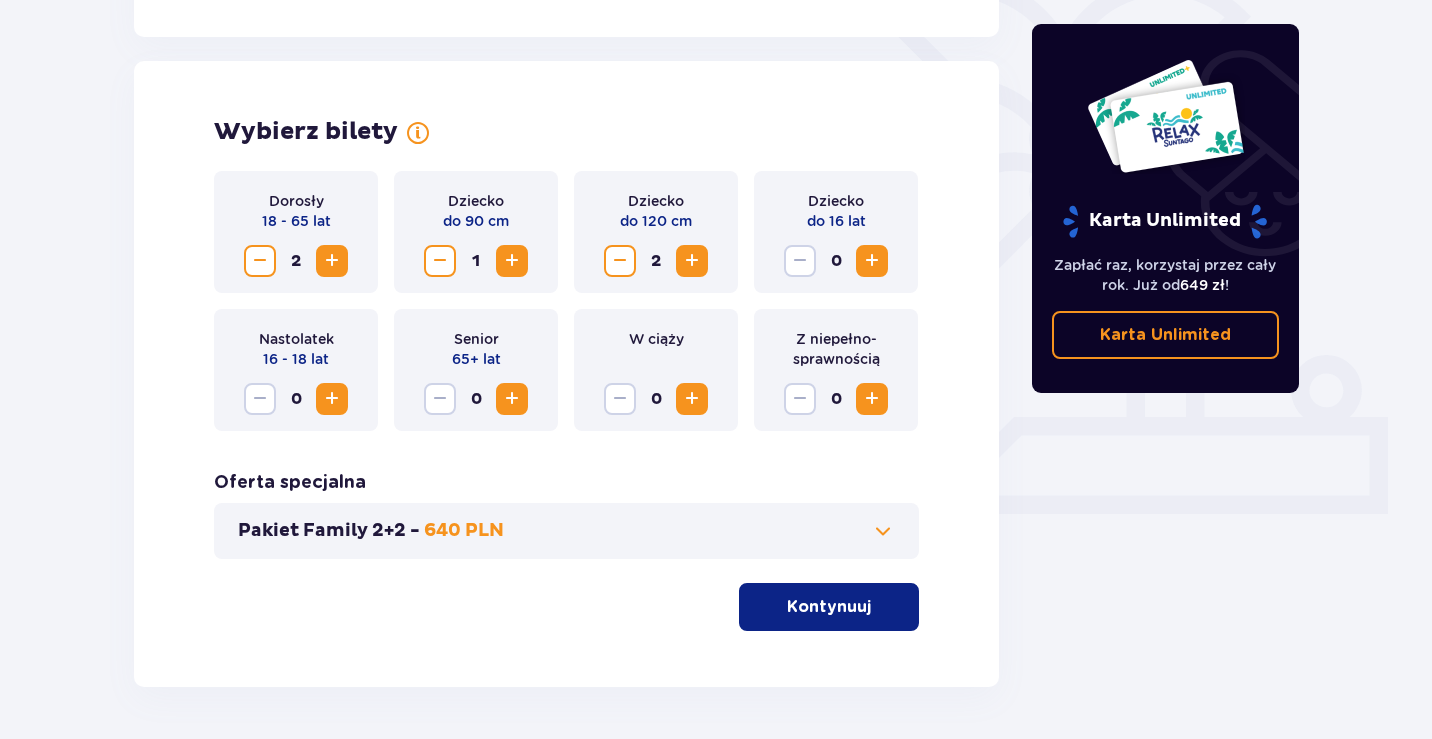 click at bounding box center [440, 261] 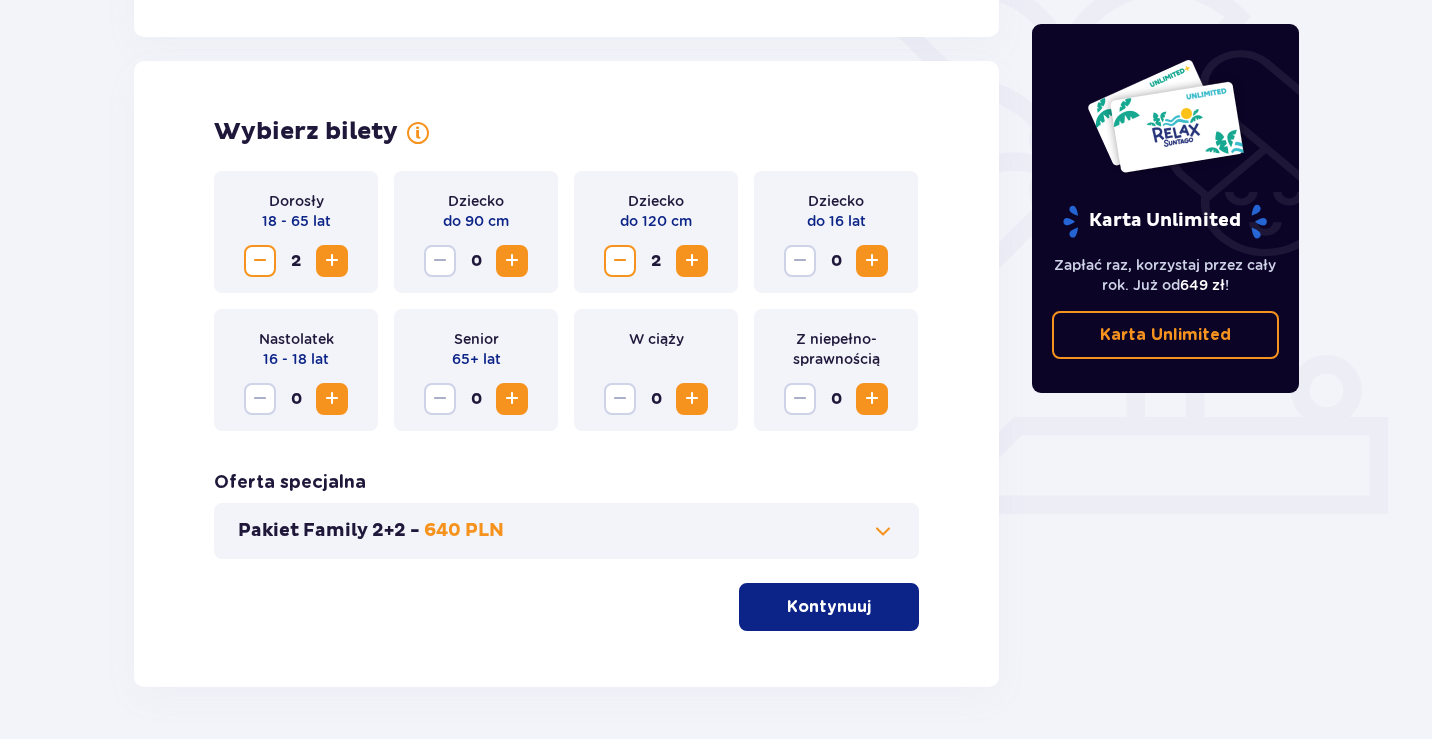 click on "Kontynuuj" at bounding box center [829, 607] 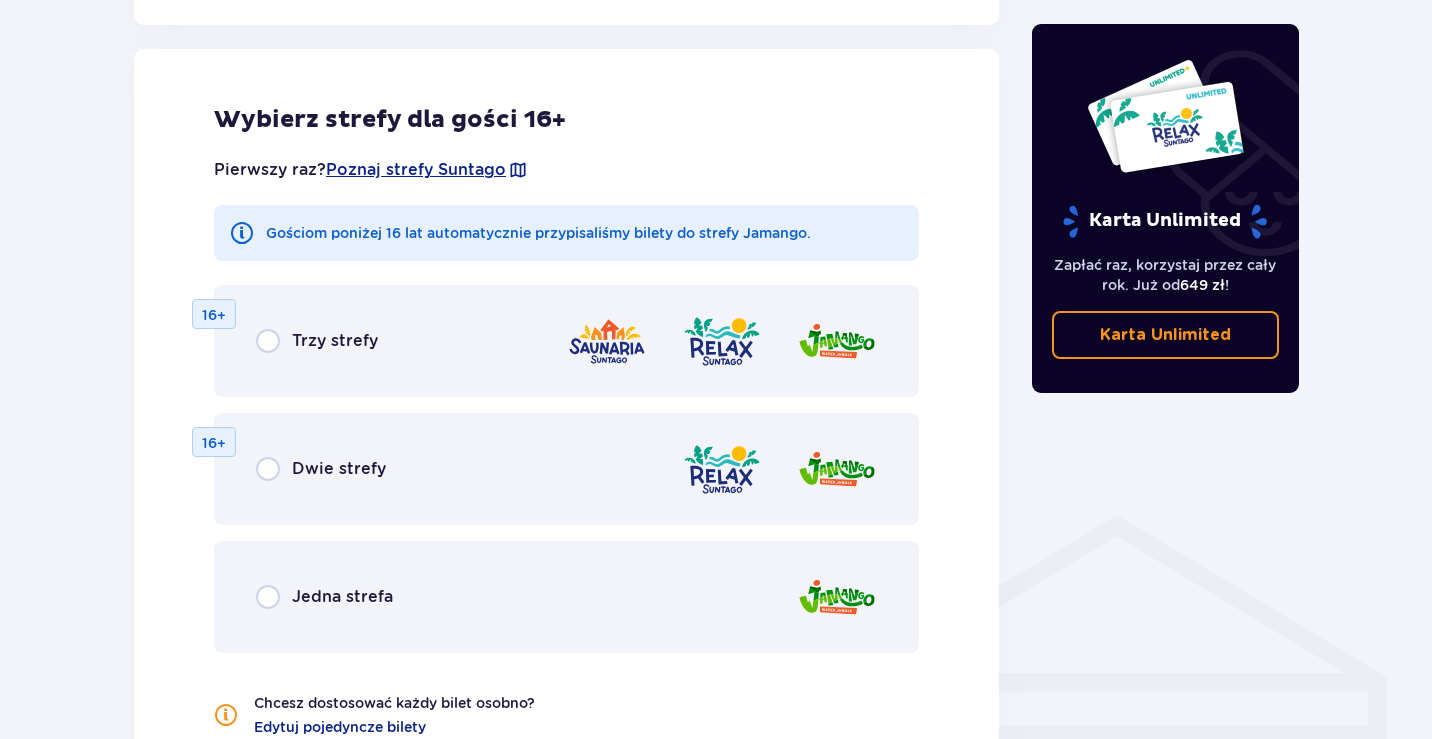 scroll, scrollTop: 1110, scrollLeft: 0, axis: vertical 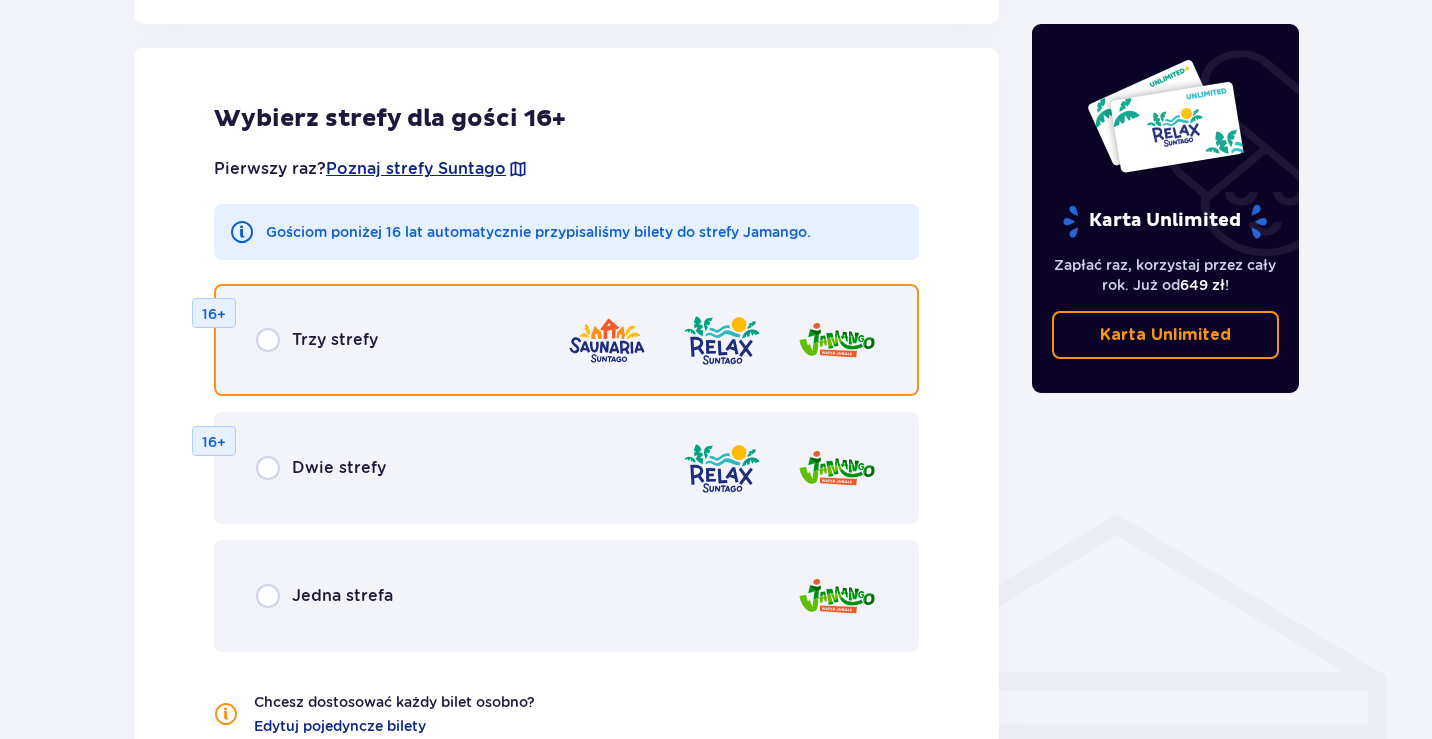 click at bounding box center (268, 340) 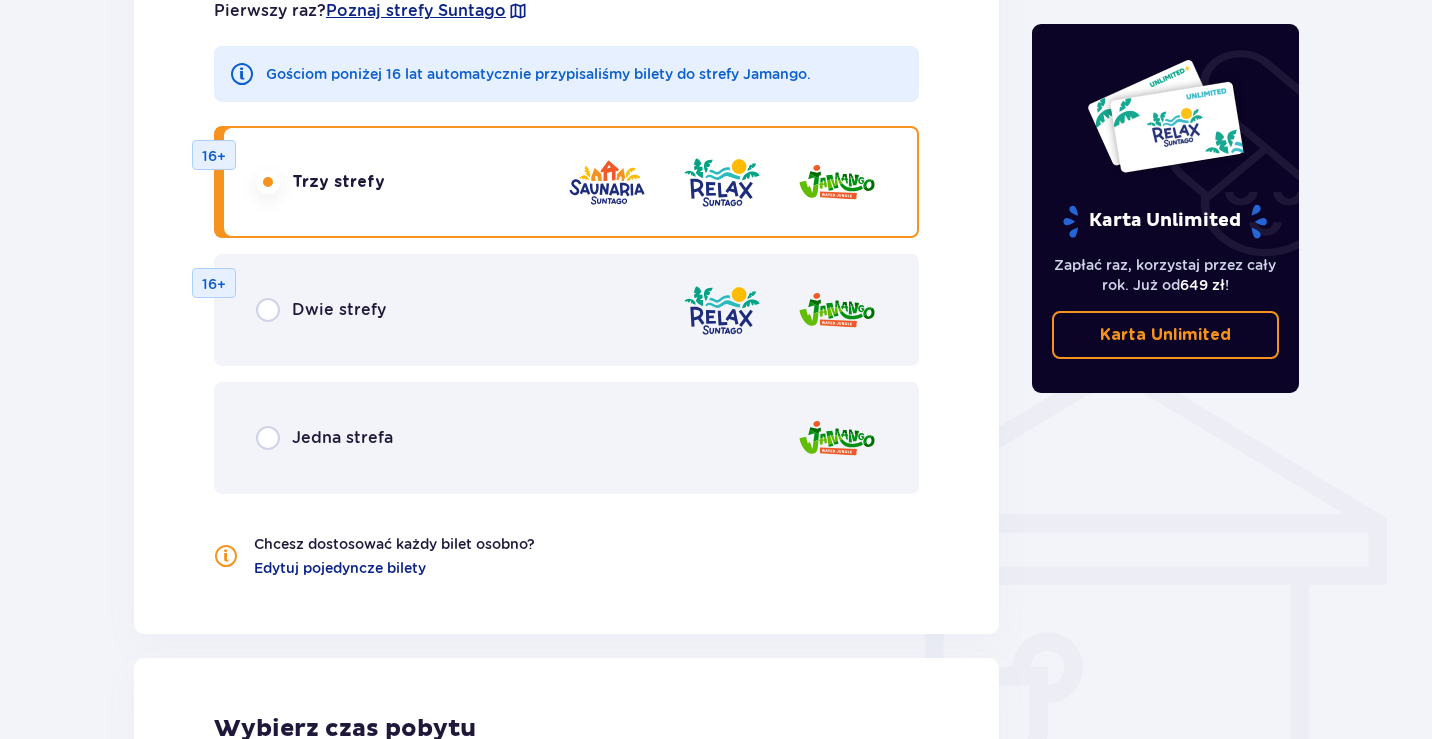 scroll, scrollTop: 1179, scrollLeft: 0, axis: vertical 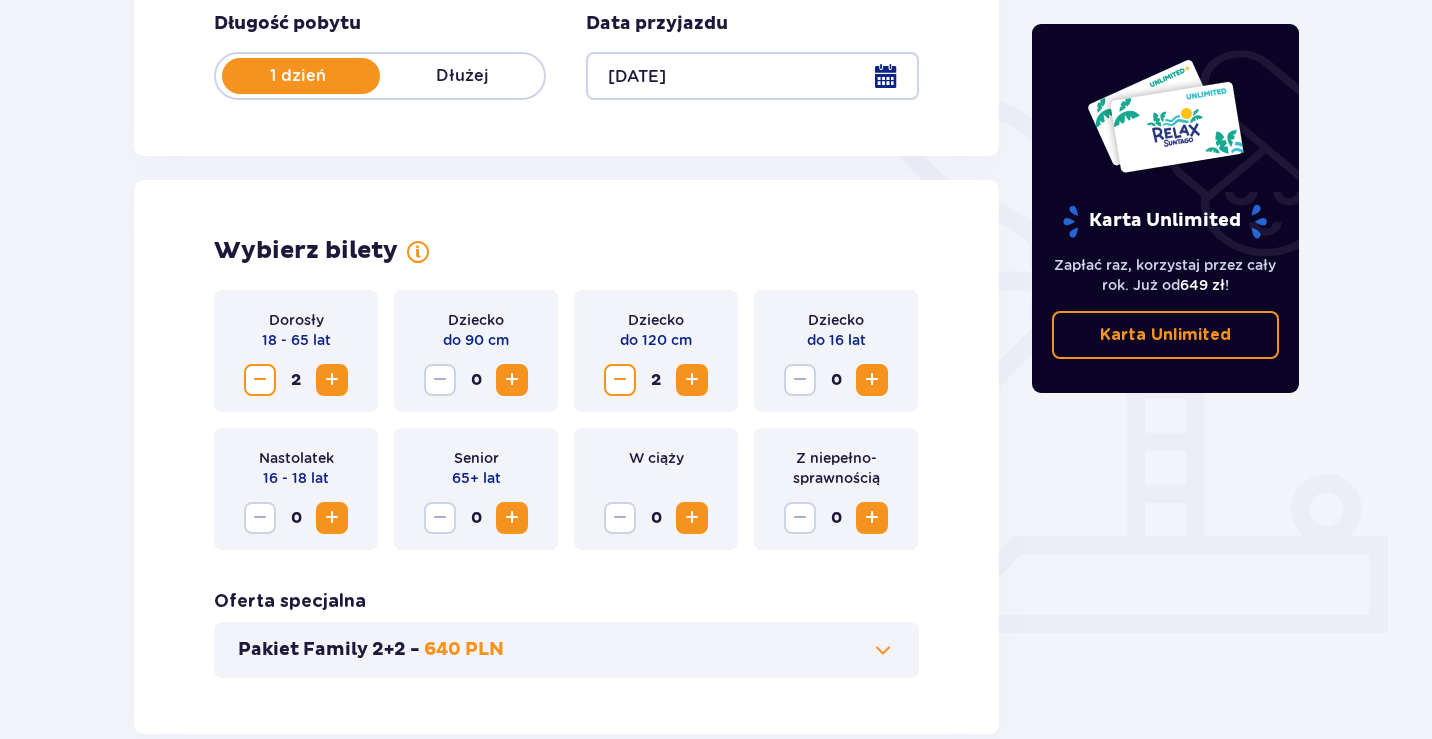 click at bounding box center [620, 380] 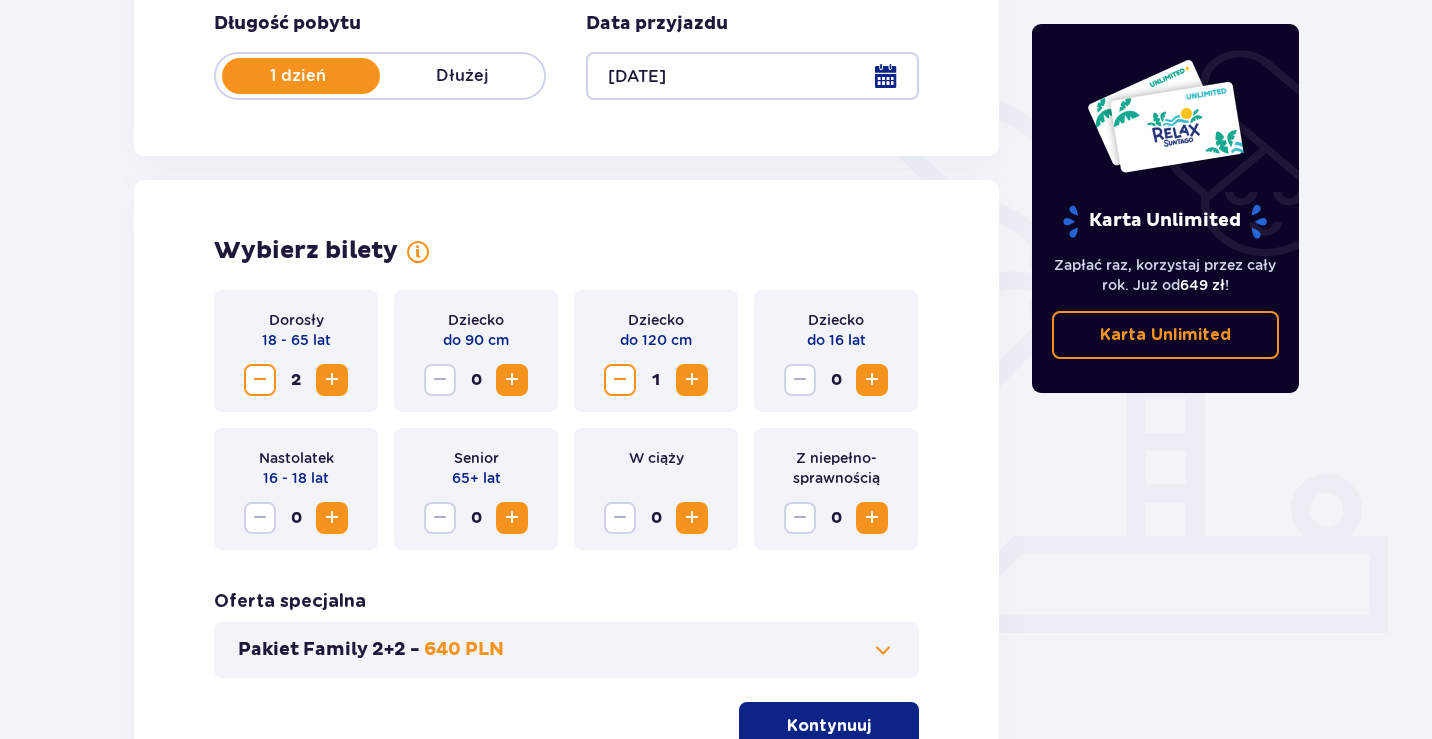 click at bounding box center [620, 380] 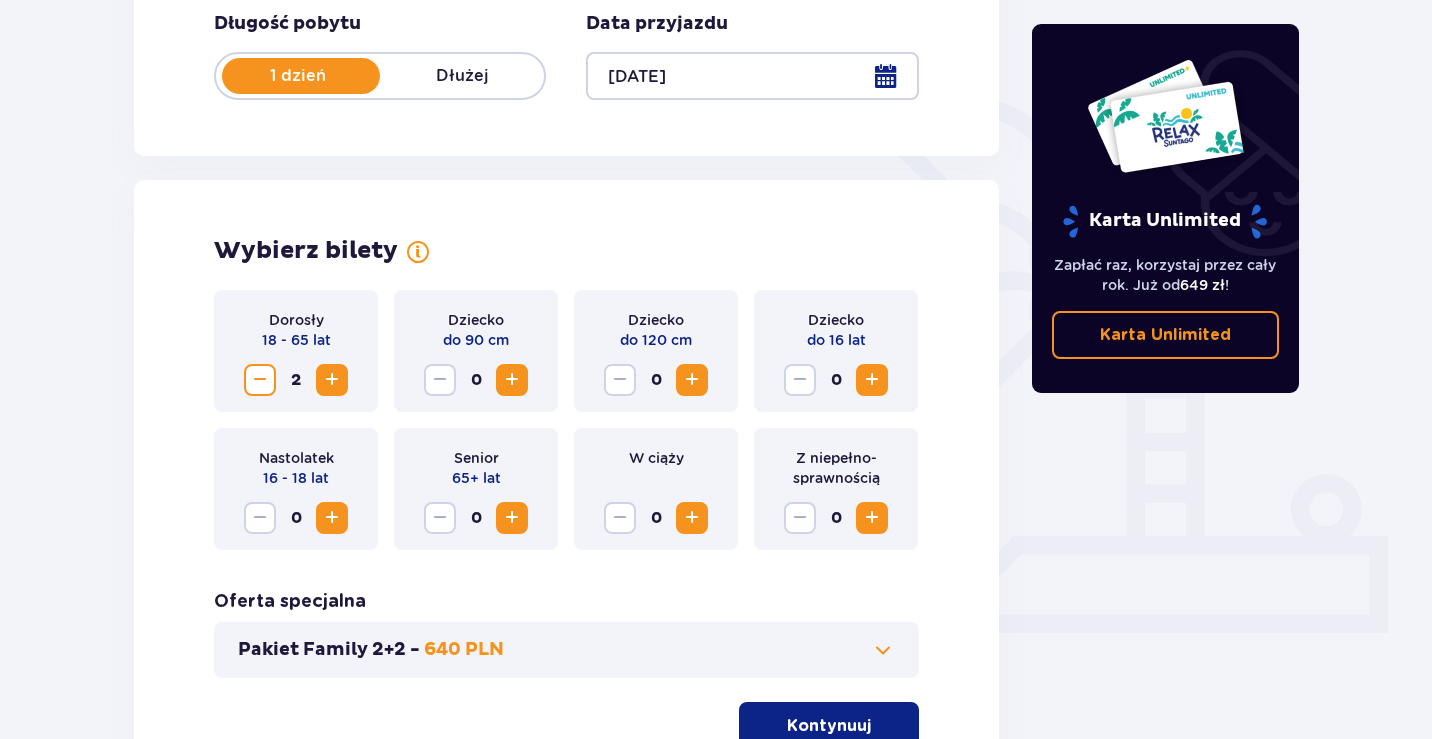 click at bounding box center (512, 380) 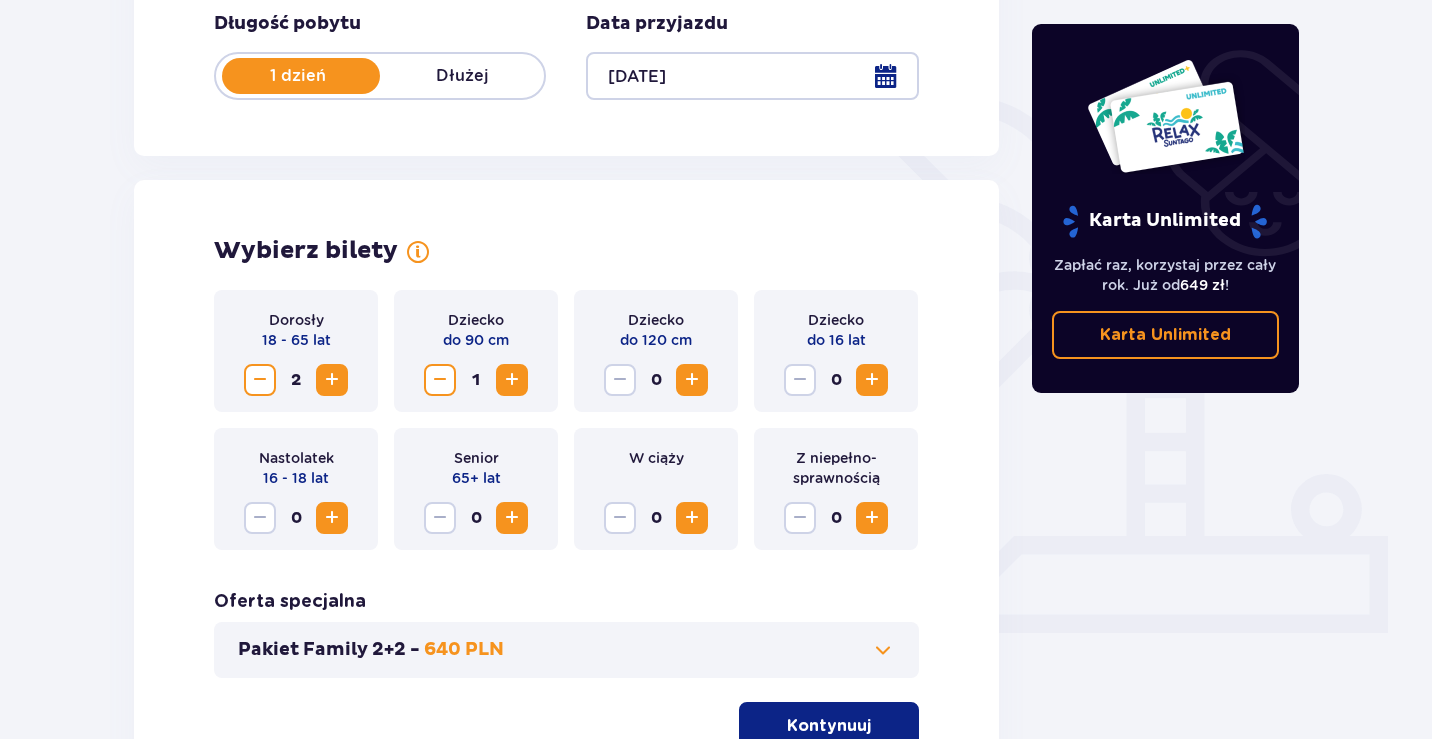 click on "Bilety Pomiń ten krok Znajdź bilety Długość pobytu 1 dzień Dłużej Data przyjazdu [DATE] Wybierz bilety Dorosły 18 - [AGE] lat 2 Dziecko do 90 cm 1 Dziecko do 120 cm 0 Dziecko do 16 lat 0 Nastolatek 16 - 18 lat 0 Senior [AGE]+ lat 0 W ciąży 0 Z niepełno­sprawnością 0 Oferta specjalna Pakiet Family 2+2 -  640 PLN Kontynuuj Karta Unlimited Zapłać raz, korzystaj przez cały rok. Już od  649 zł ! Karta Unlimited" at bounding box center (716, 341) 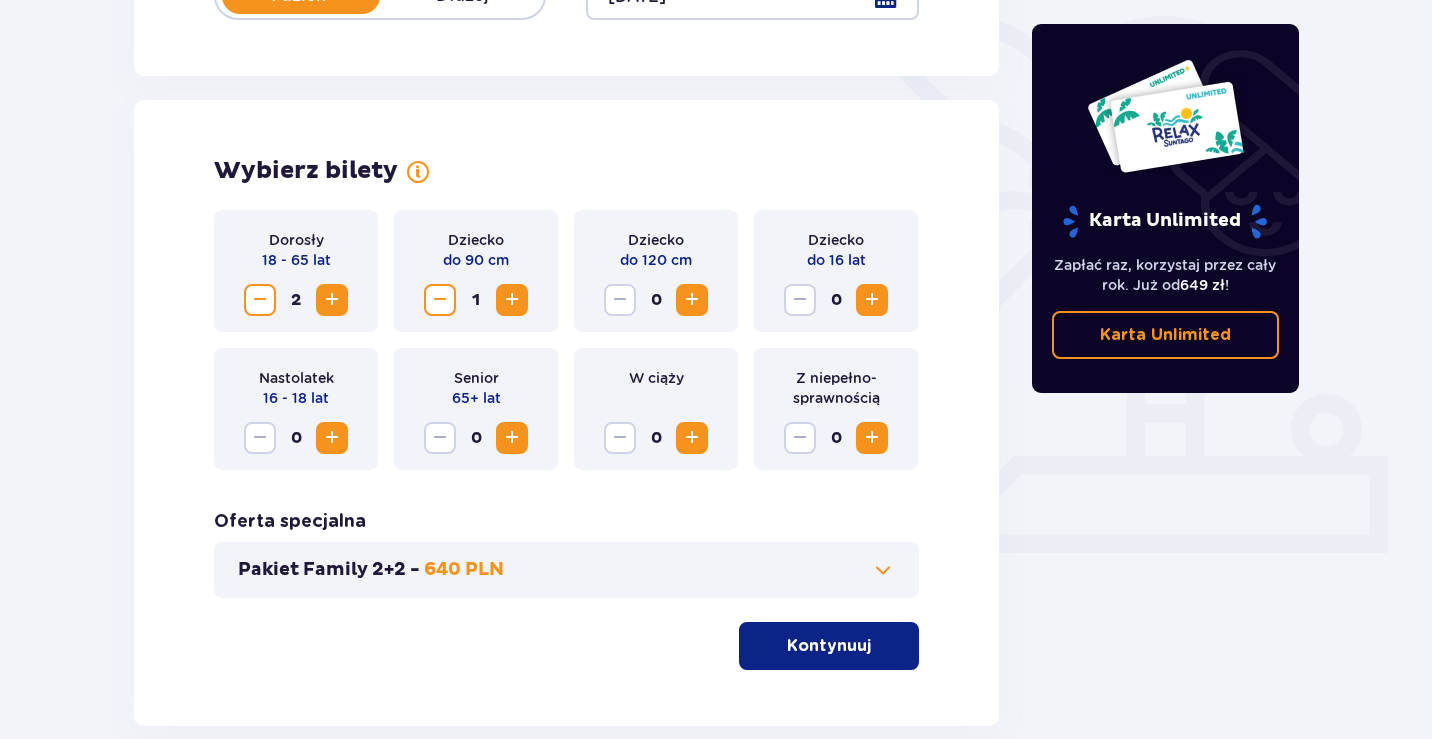 scroll, scrollTop: 587, scrollLeft: 0, axis: vertical 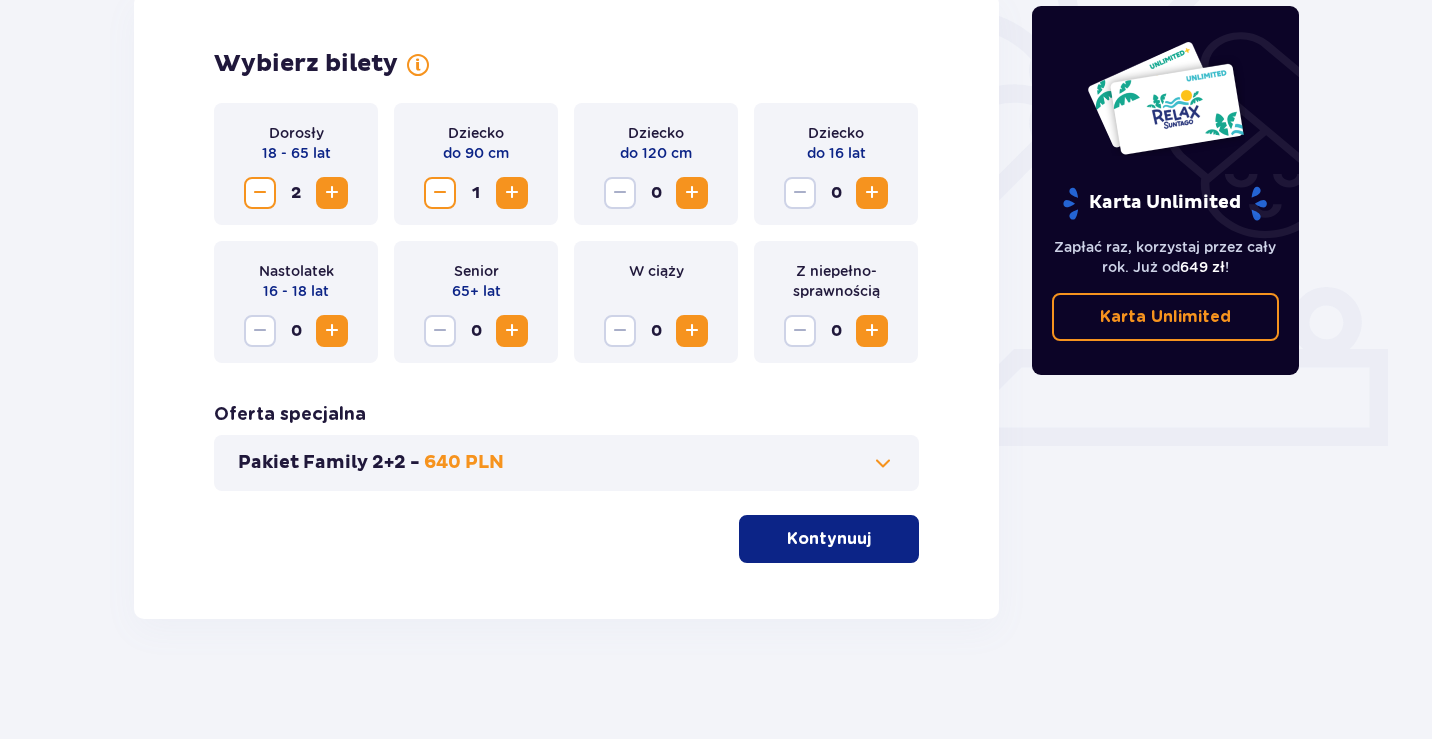click on "Pakiet Family 2+2 -  640 PLN" at bounding box center [566, 463] 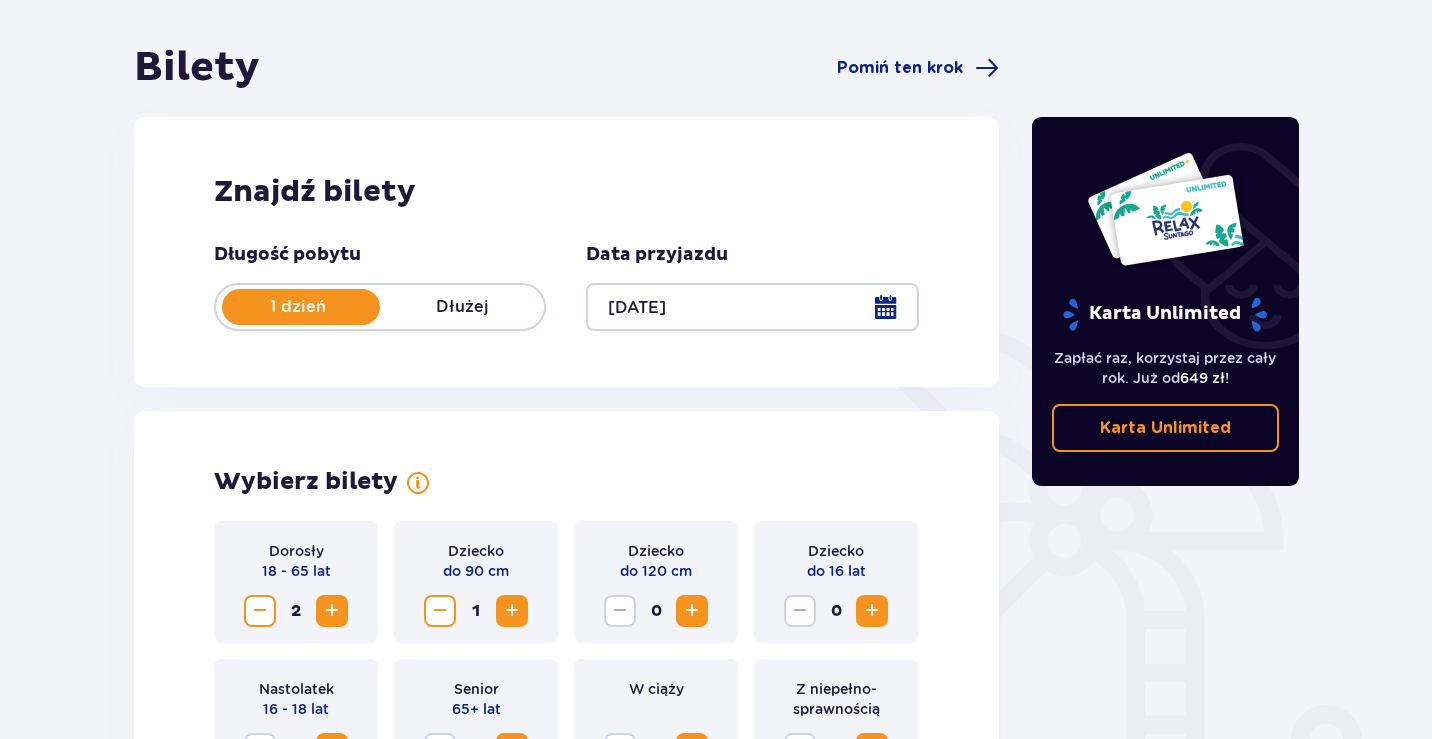 scroll, scrollTop: 156, scrollLeft: 0, axis: vertical 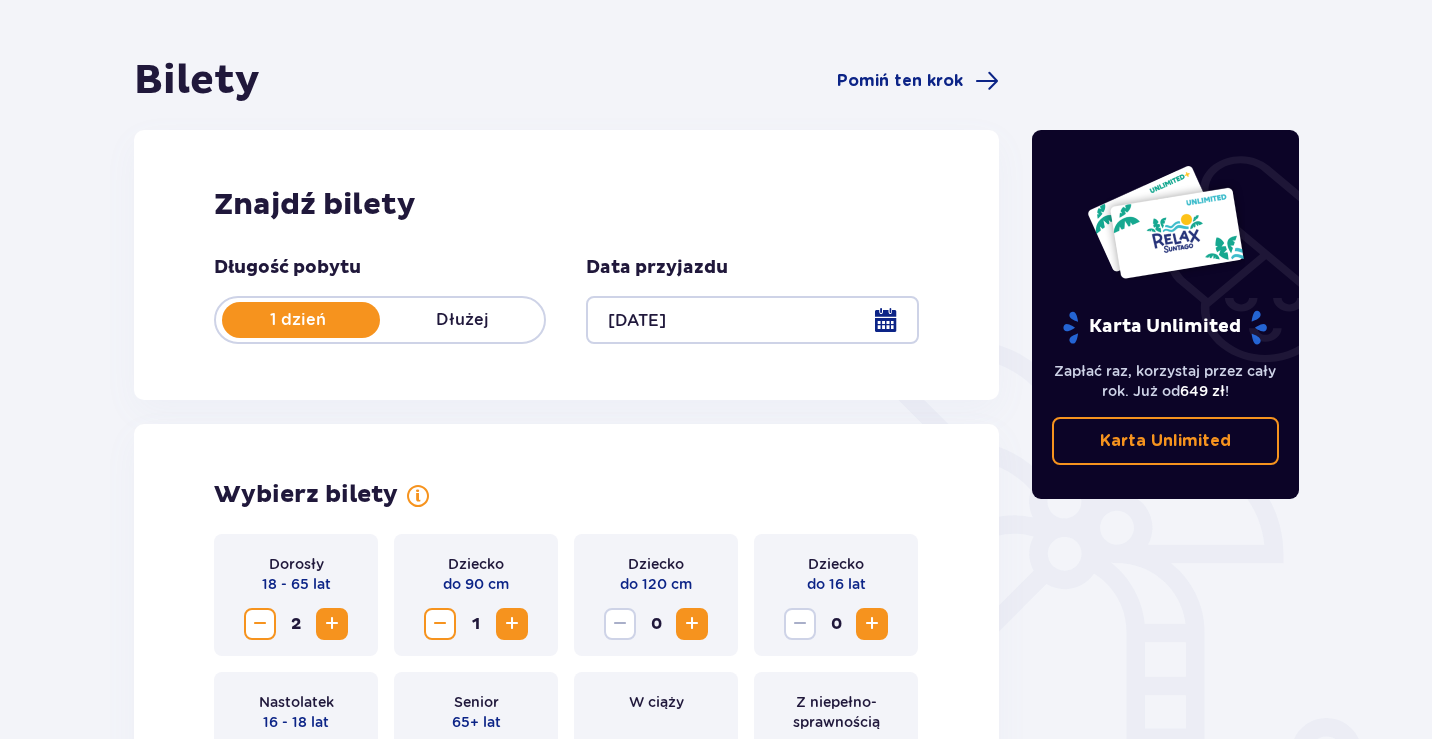 click on "Wybierz bilety Dorosły 18 - [AGE] lat 2 Dziecko do 90 cm 1 Dziecko do 120 cm 0 Dziecko do 16 lat 0 Nastolatek 16 - 18 lat 0 Senior [AGE]+ lat 0 W ciąży 0 Z niepełno­sprawnością 0 Oferta specjalna Pakiet Family 2+2 -  640 PLN Całodniowe bilety do strefy Jamango (2 dorosłych i 2 dzieci do 16 lat) Voucher 100 zł w cenie: do wykorzystania online lub na miejscu (np. w restauracji) Zasady oferty Dodaj Pakiet Family Kontynuuj" at bounding box center (566, 827) 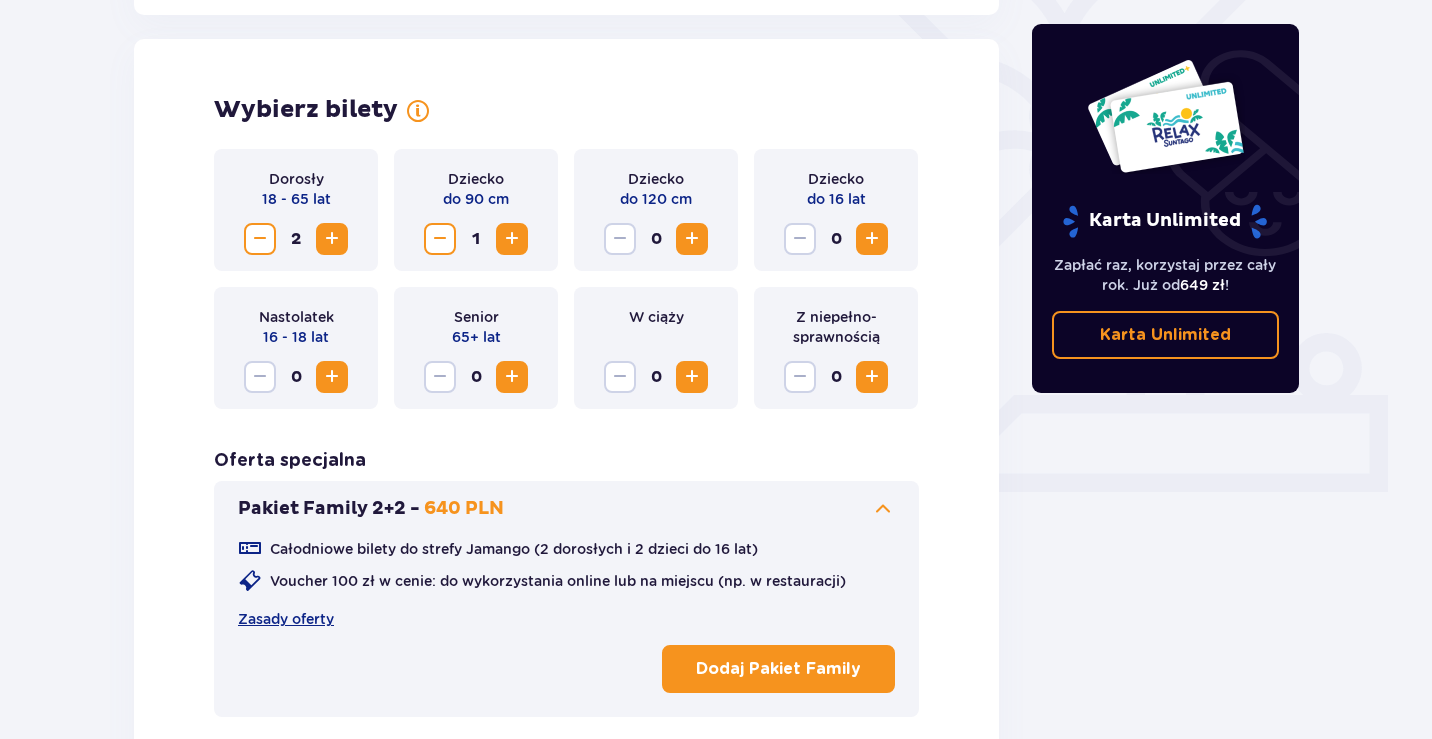 scroll, scrollTop: 556, scrollLeft: 0, axis: vertical 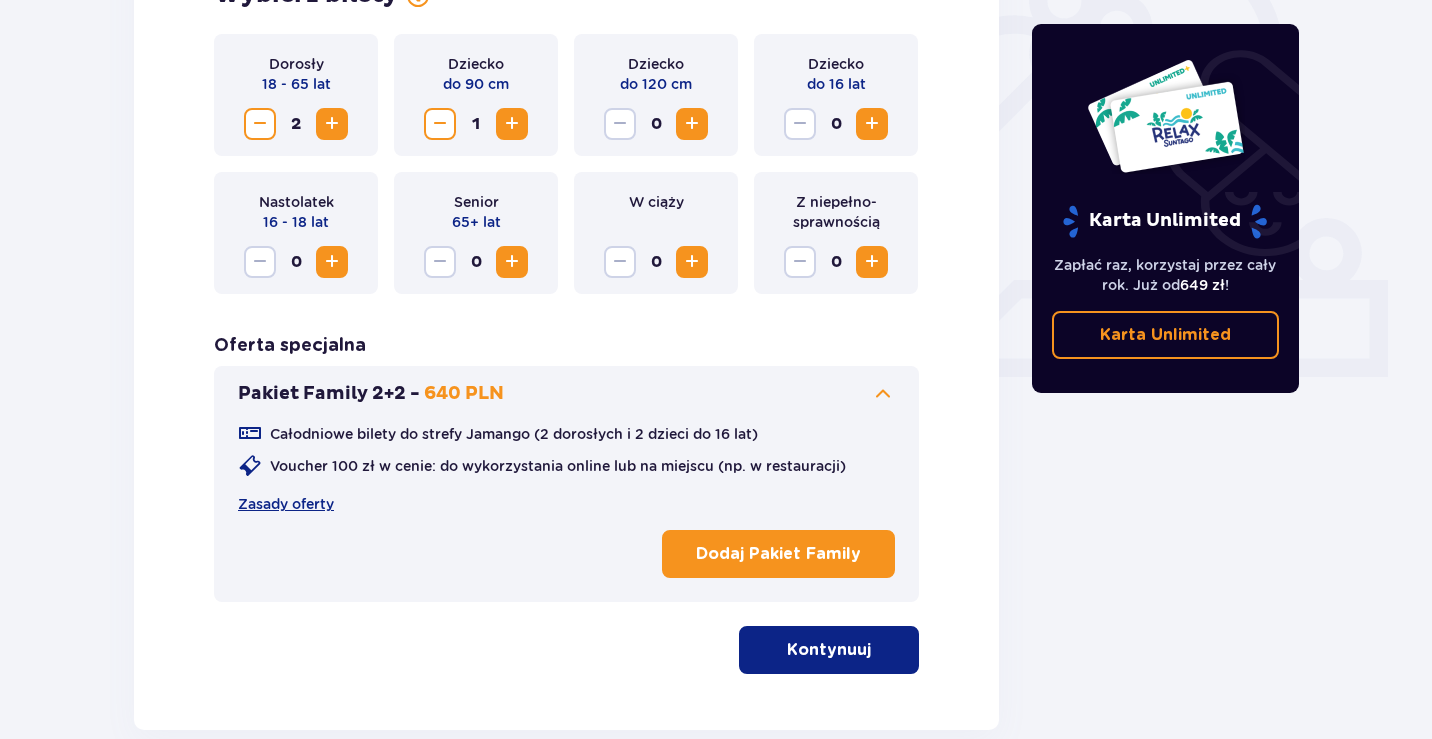 click on "Kontynuuj" at bounding box center (829, 650) 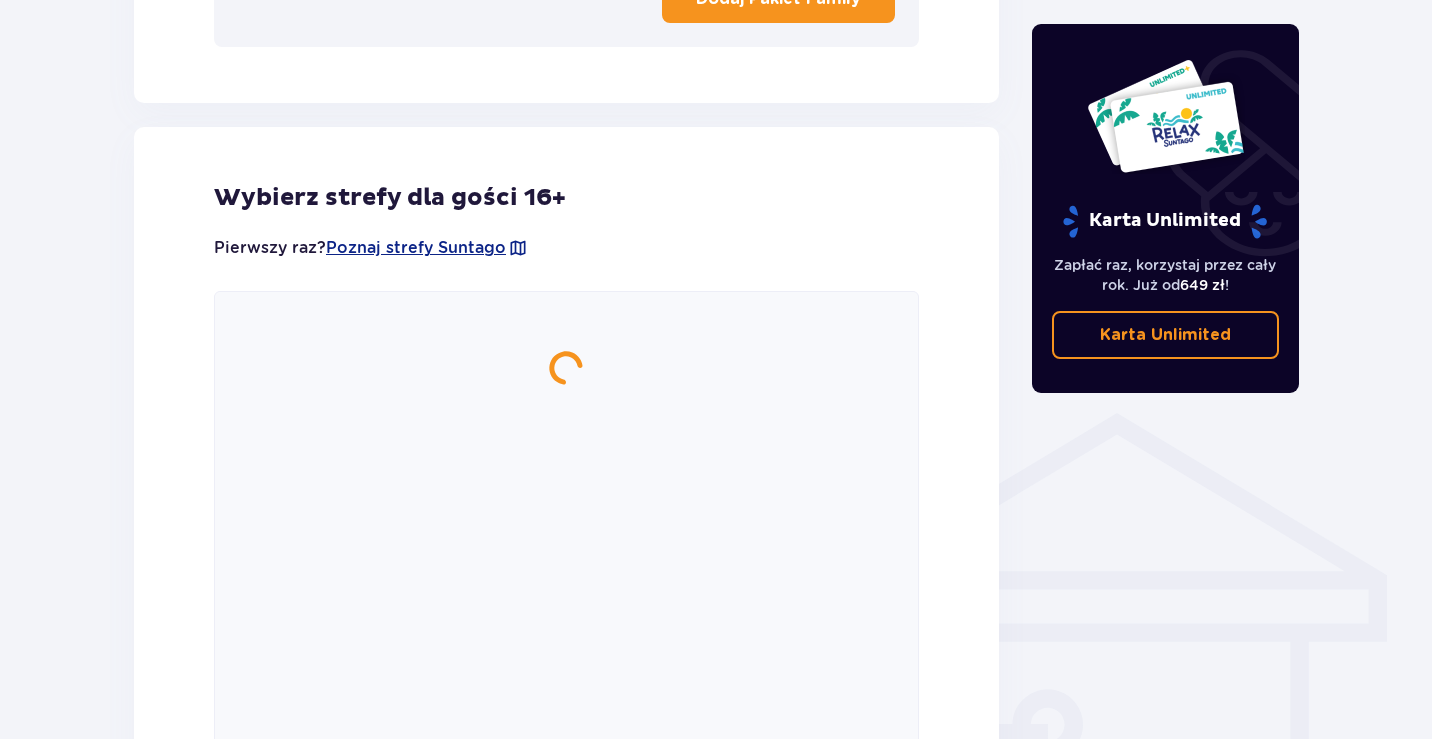 scroll, scrollTop: 1290, scrollLeft: 0, axis: vertical 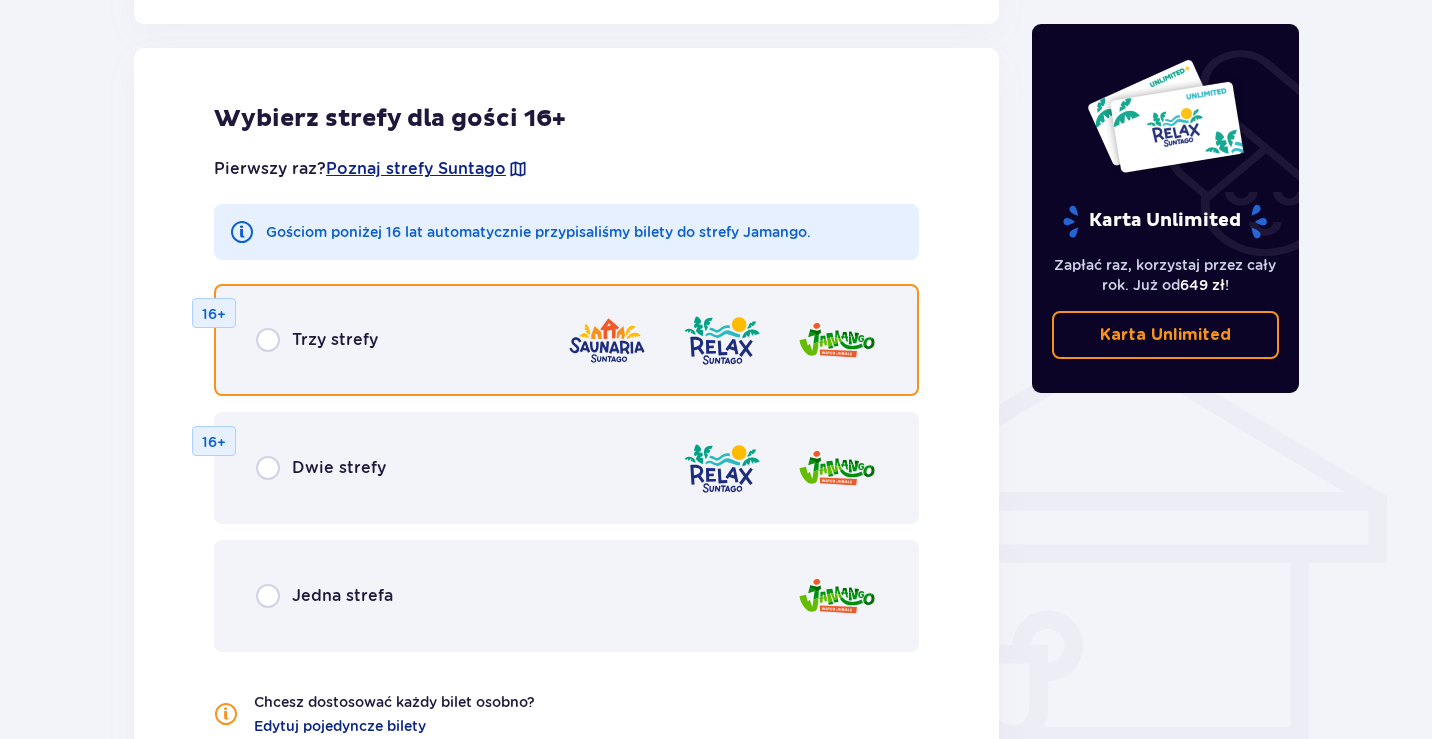click at bounding box center (268, 340) 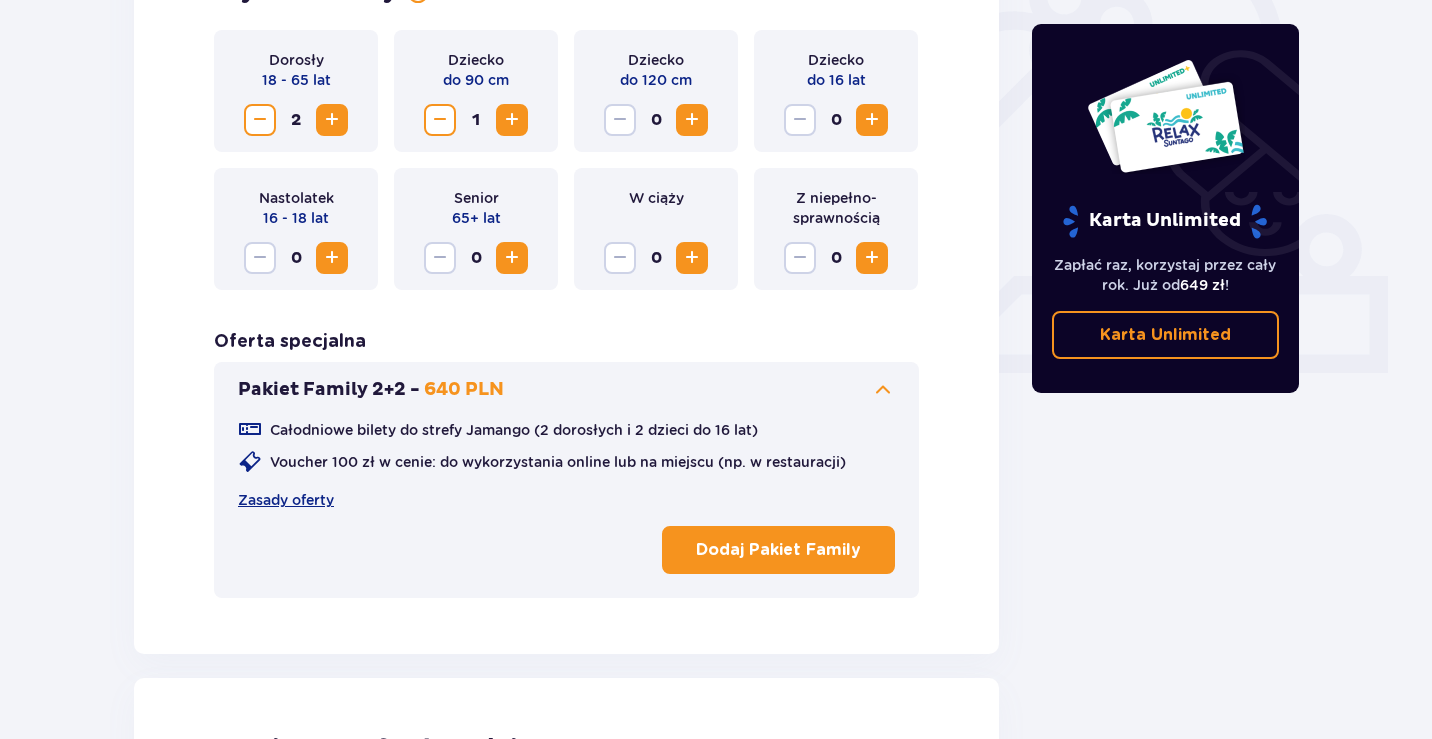 scroll, scrollTop: 658, scrollLeft: 0, axis: vertical 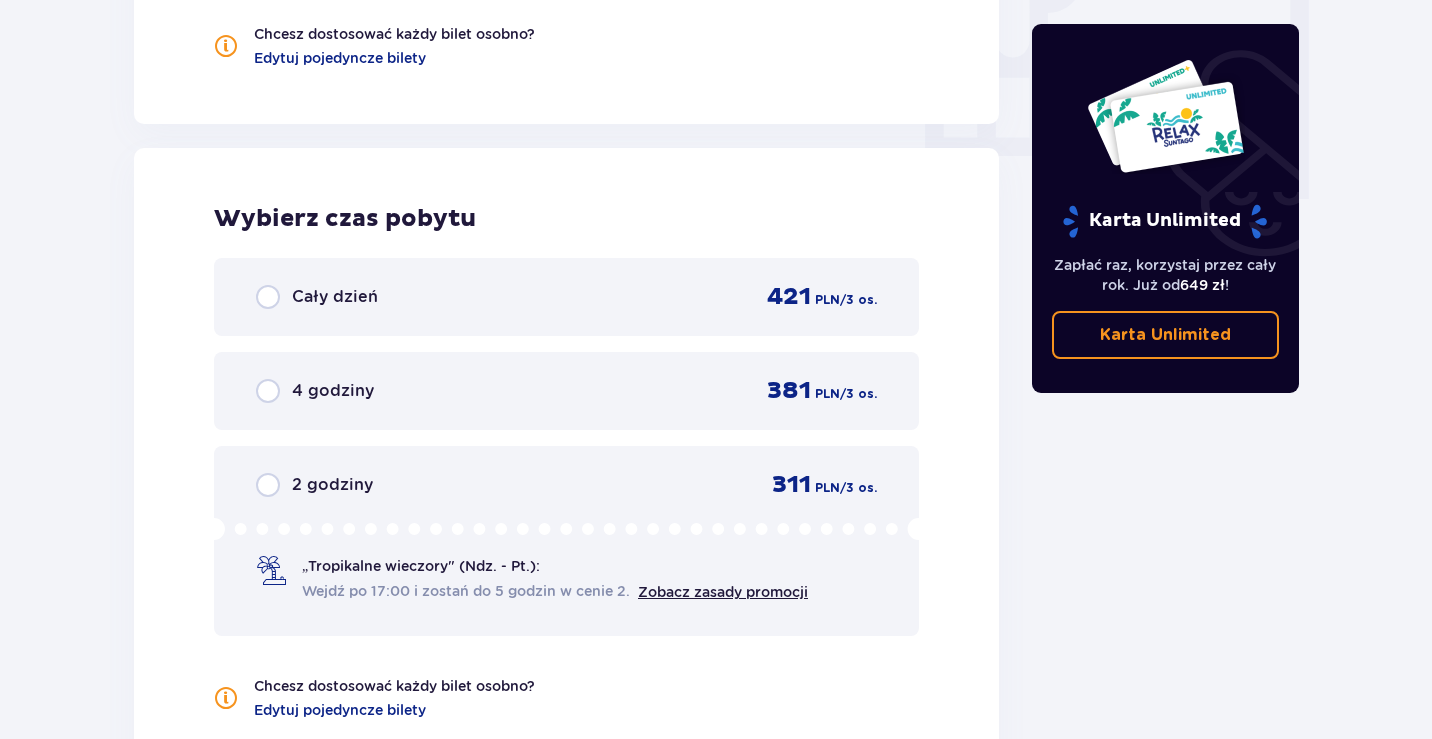 click on "4 godziny   381 PLN / 3 os." at bounding box center (566, 391) 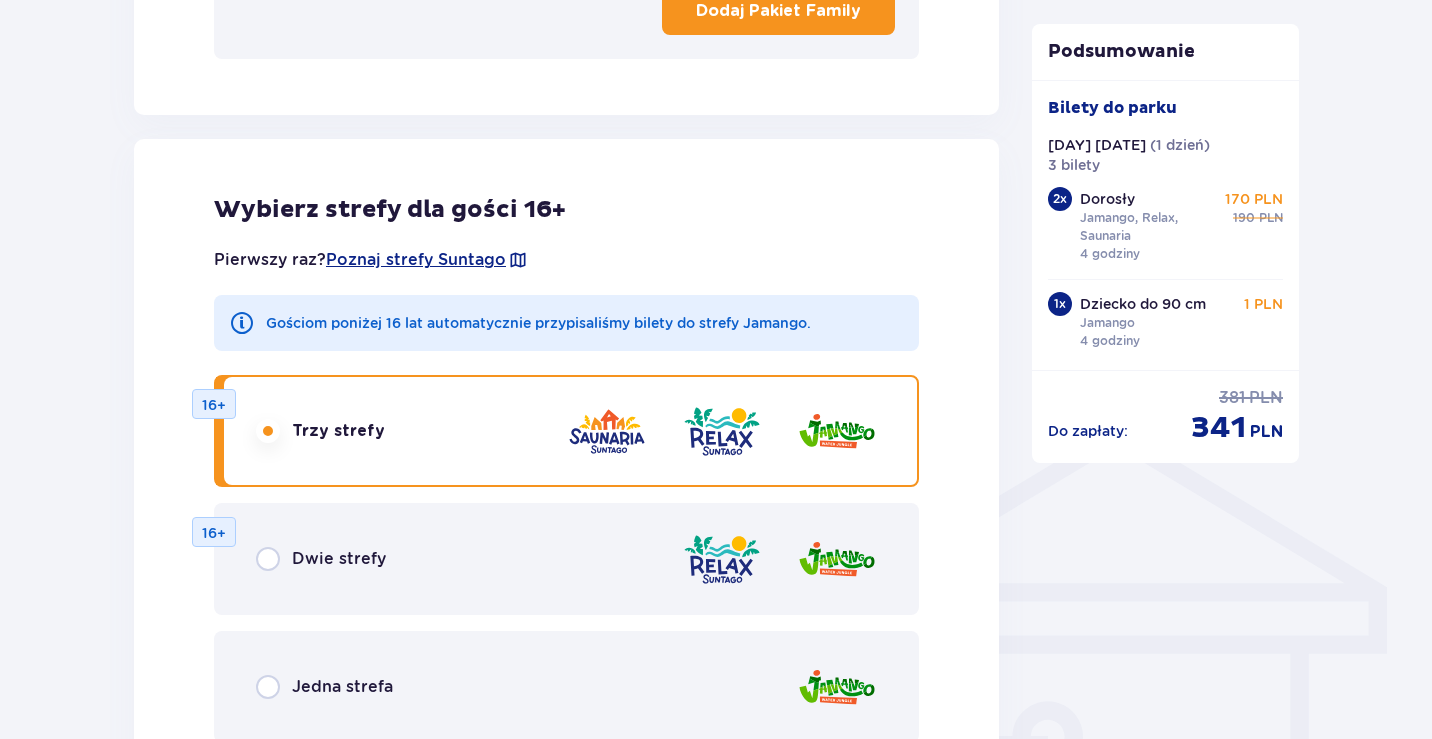 scroll, scrollTop: 699, scrollLeft: 0, axis: vertical 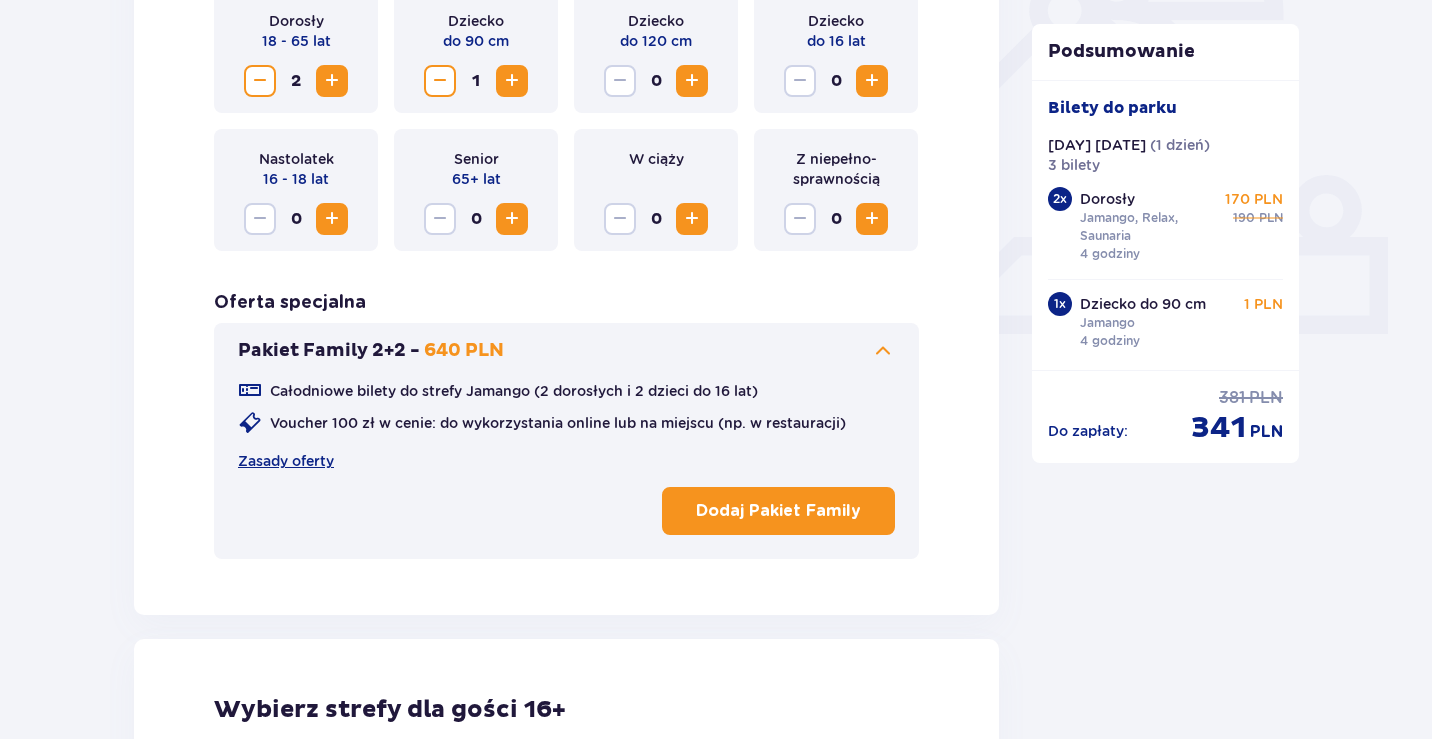 click at bounding box center (692, 81) 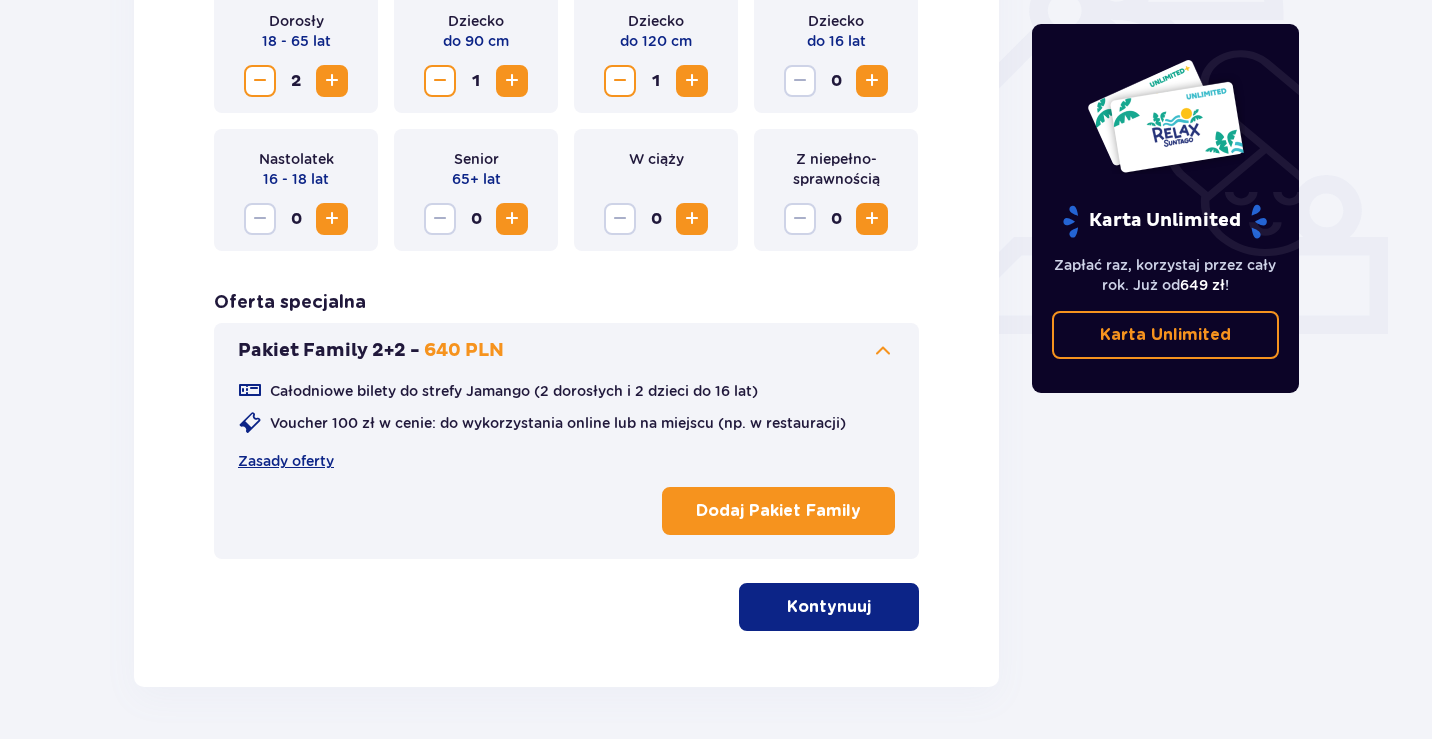 click at bounding box center (692, 81) 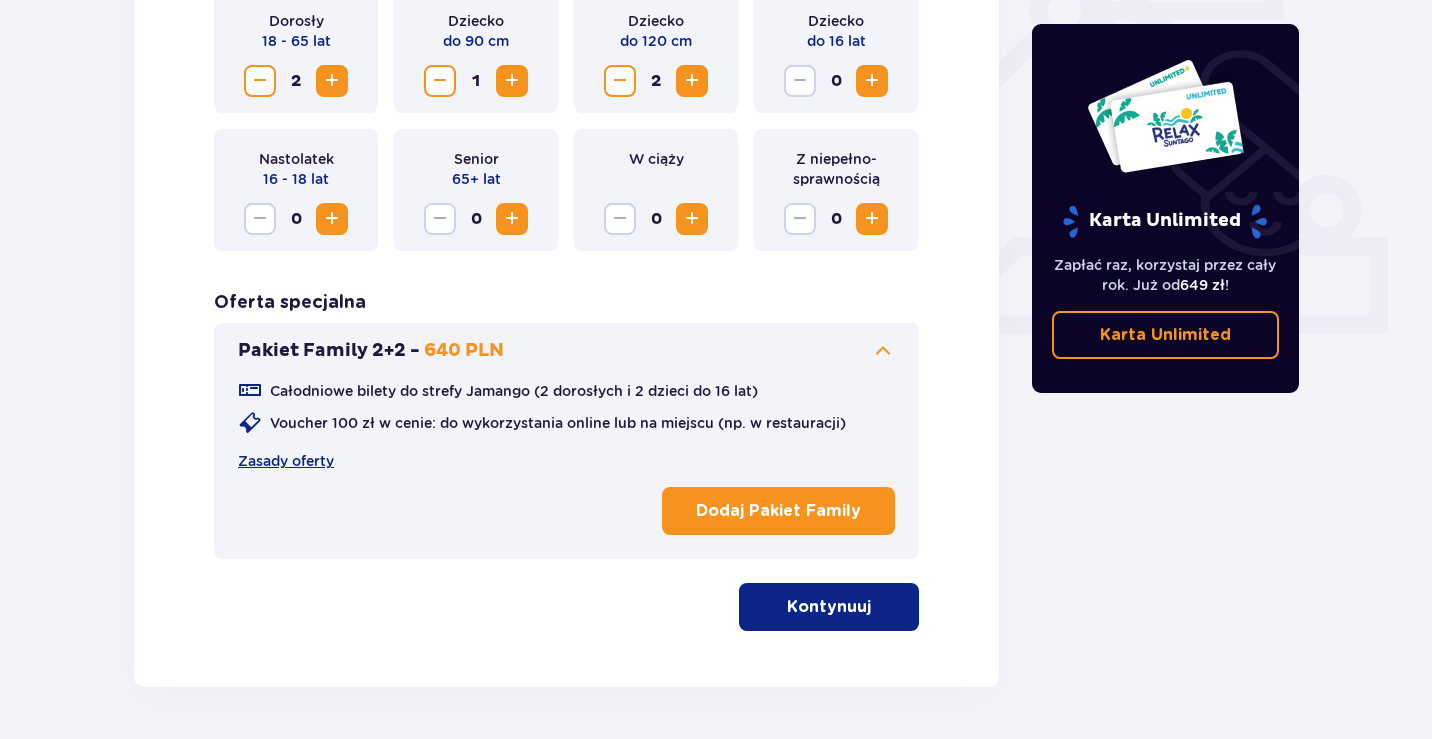 click at bounding box center [440, 81] 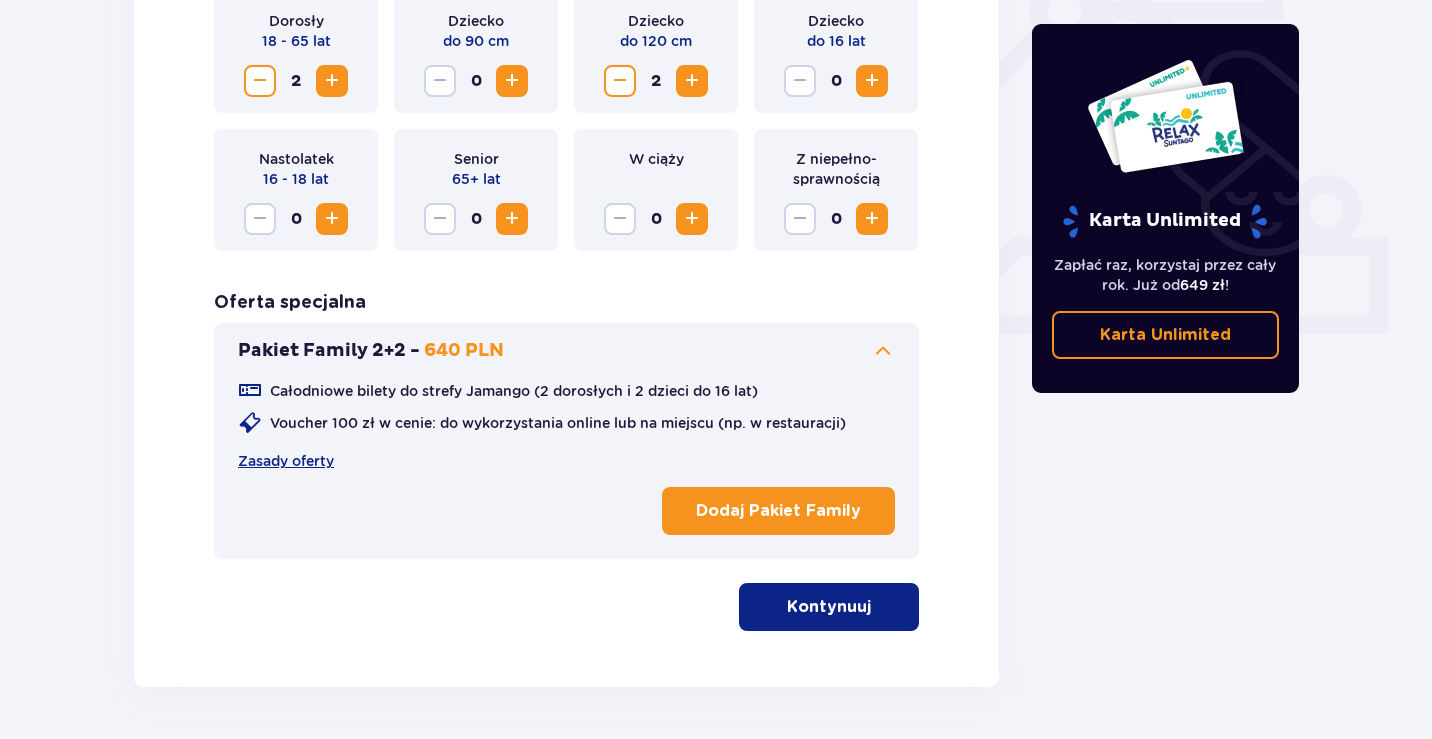 click at bounding box center [620, 81] 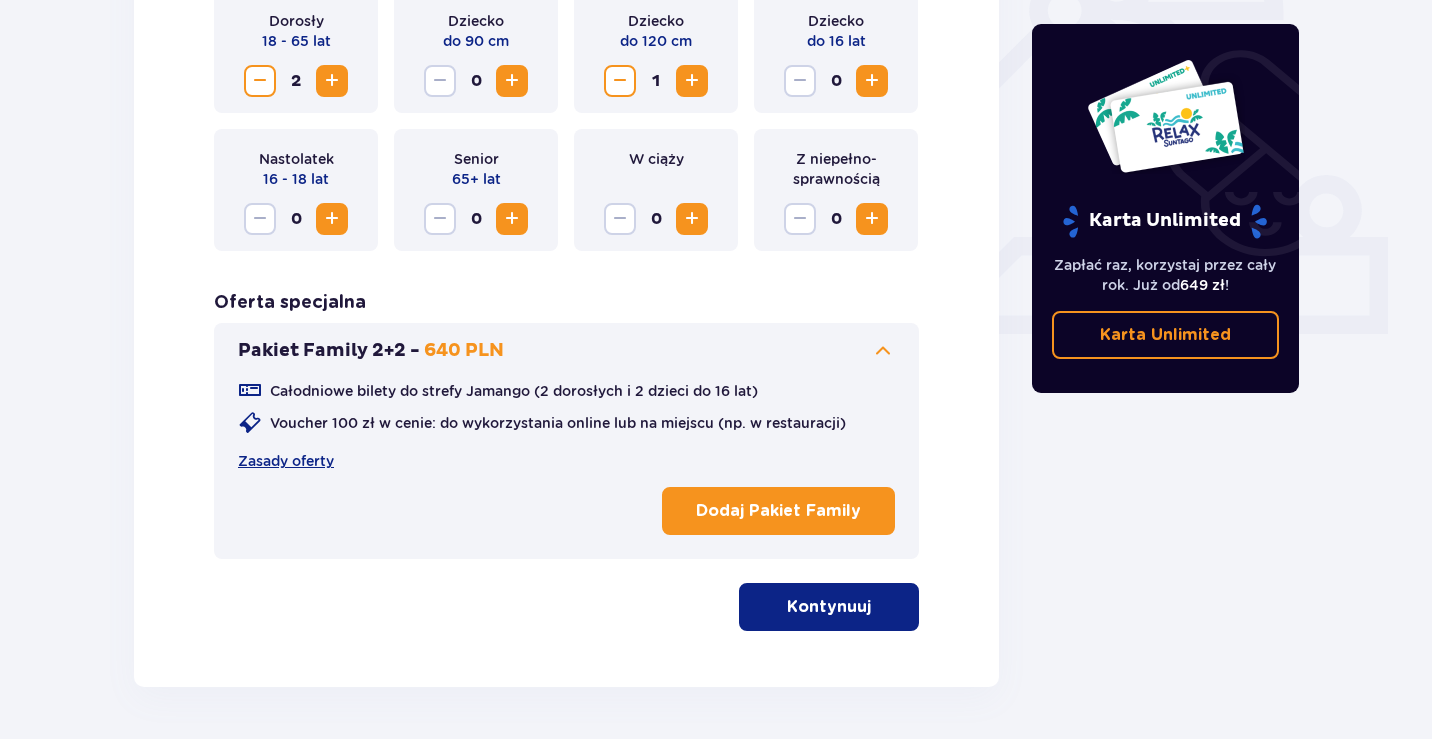 click at bounding box center (872, 81) 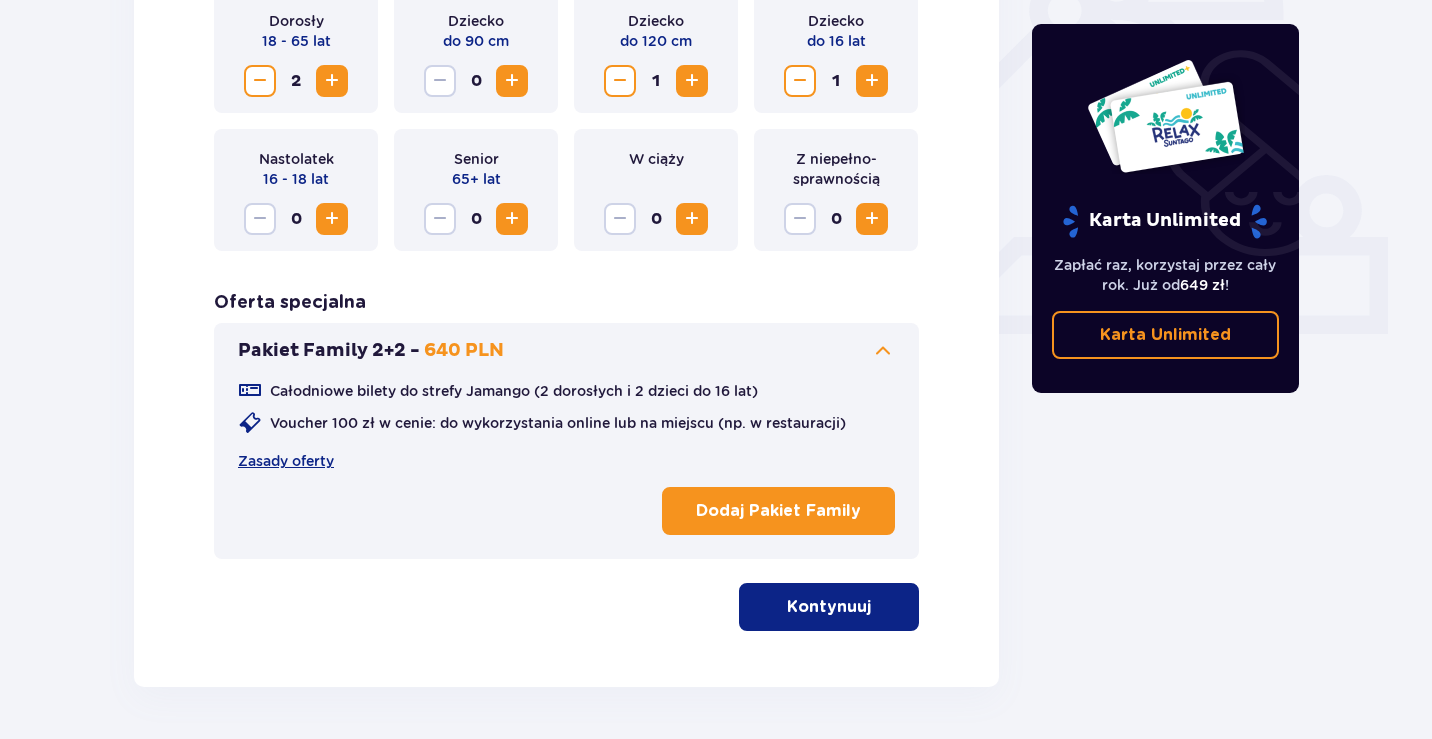 click on "Kontynuuj" at bounding box center [829, 607] 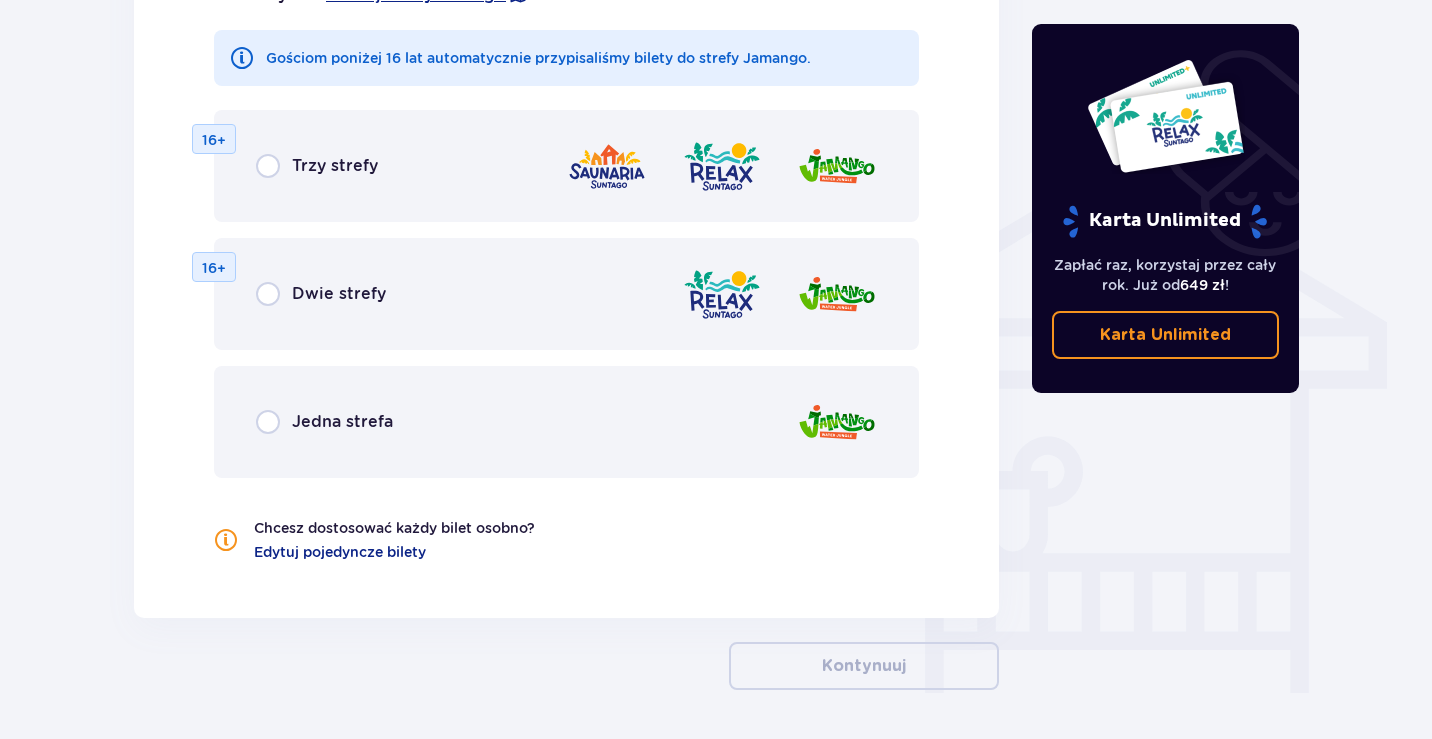 scroll, scrollTop: 1535, scrollLeft: 0, axis: vertical 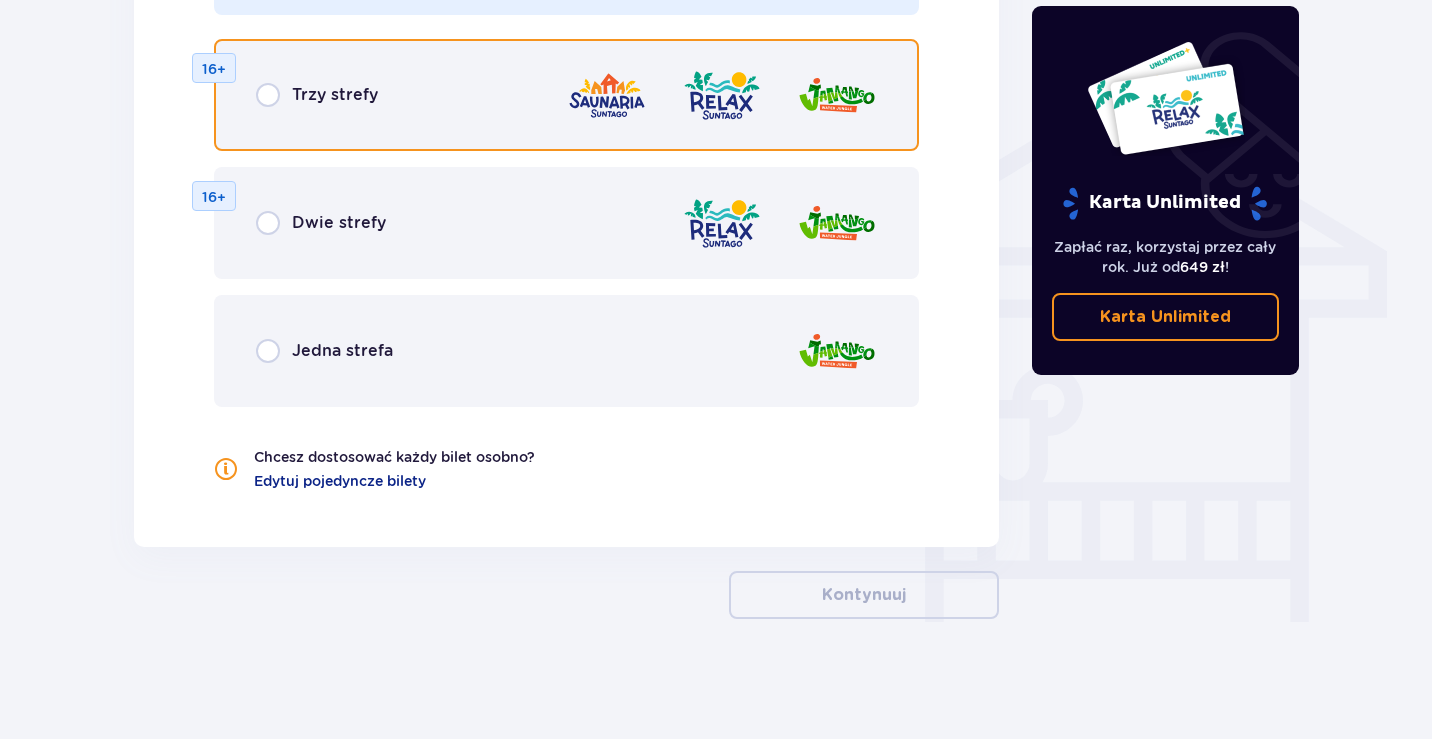 click at bounding box center [268, 95] 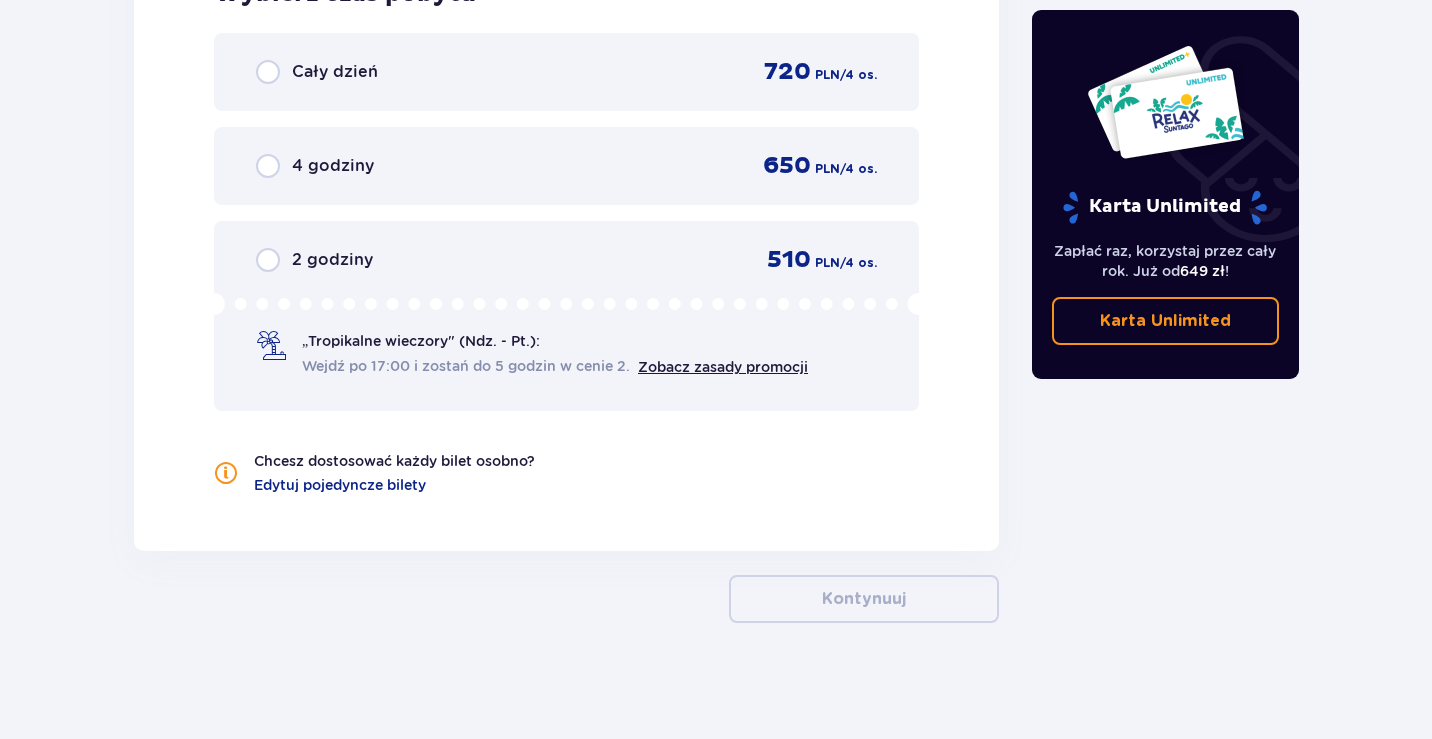 scroll, scrollTop: 2187, scrollLeft: 0, axis: vertical 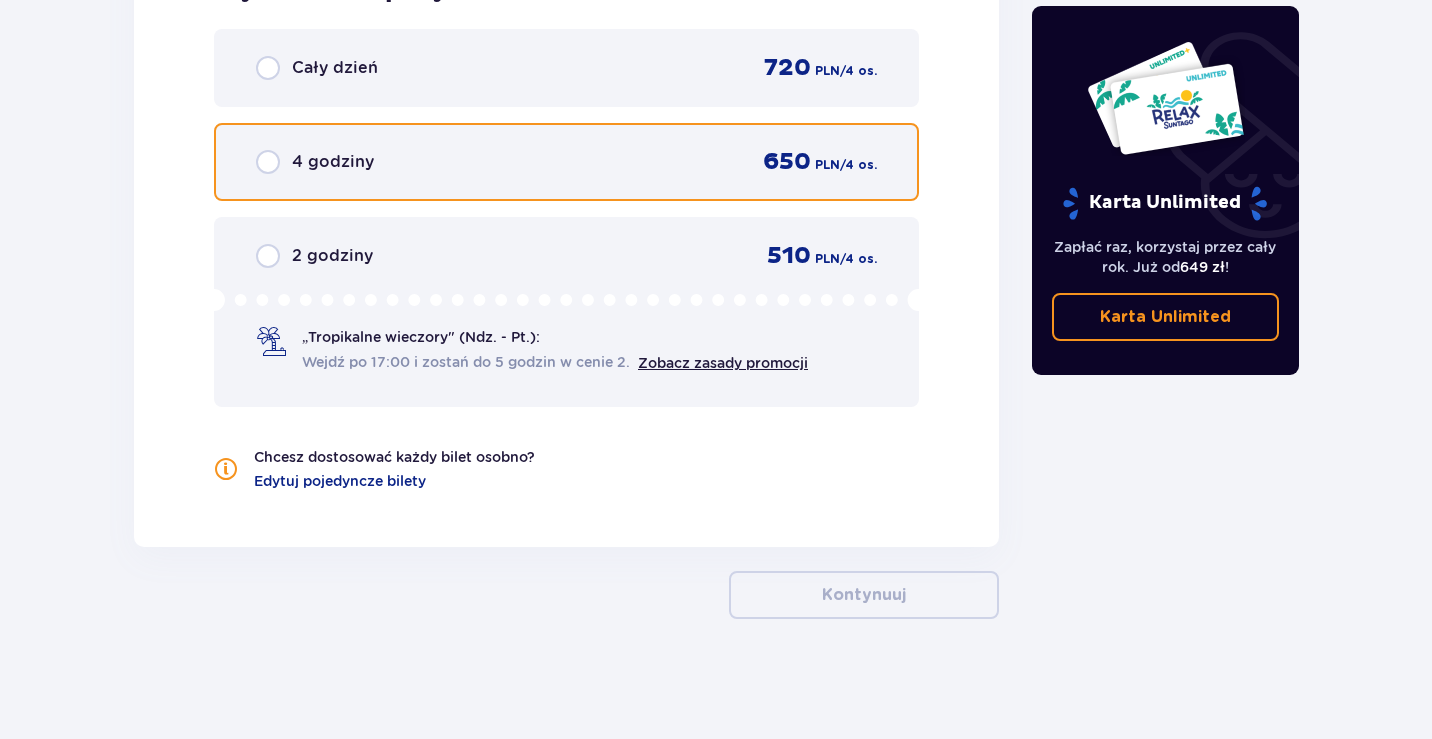 click at bounding box center [268, 162] 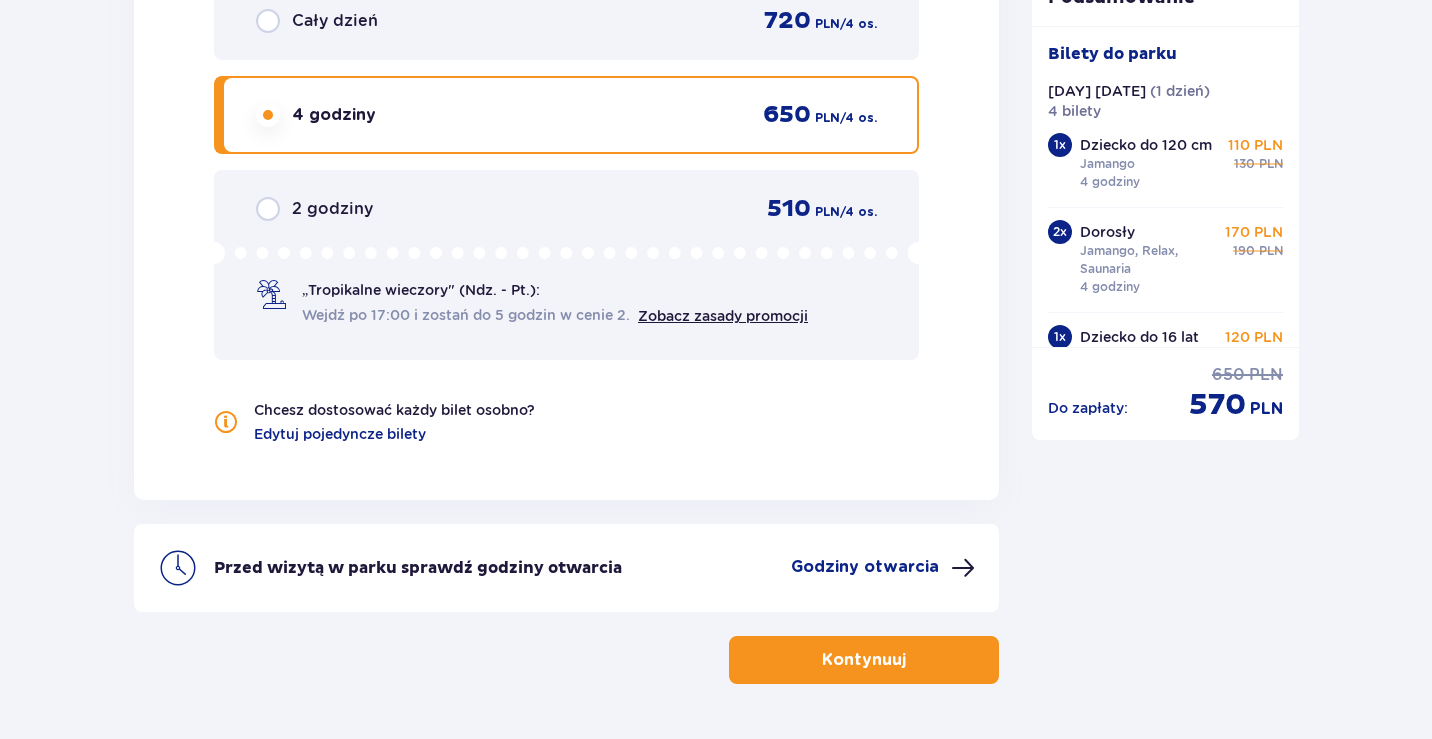 scroll, scrollTop: 2199, scrollLeft: 0, axis: vertical 